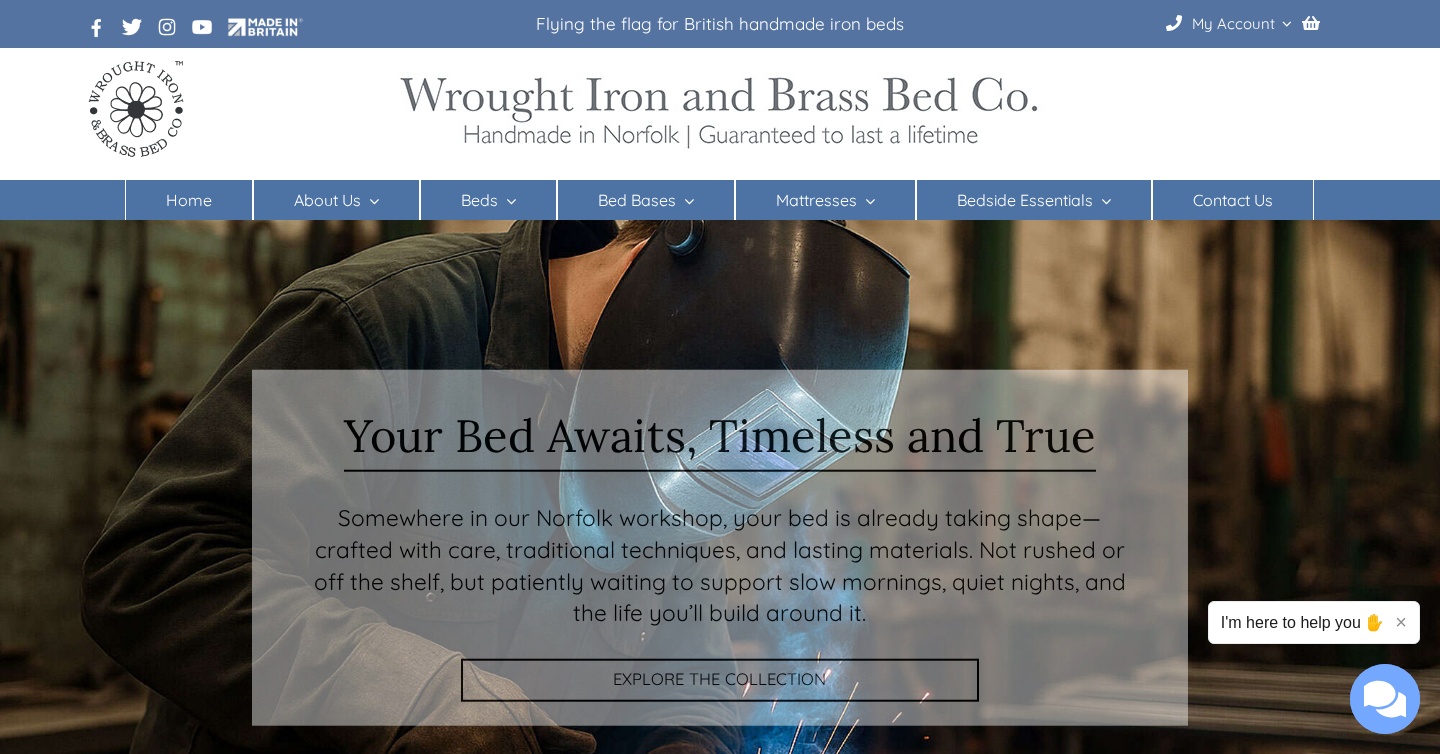 scroll, scrollTop: 0, scrollLeft: 0, axis: both 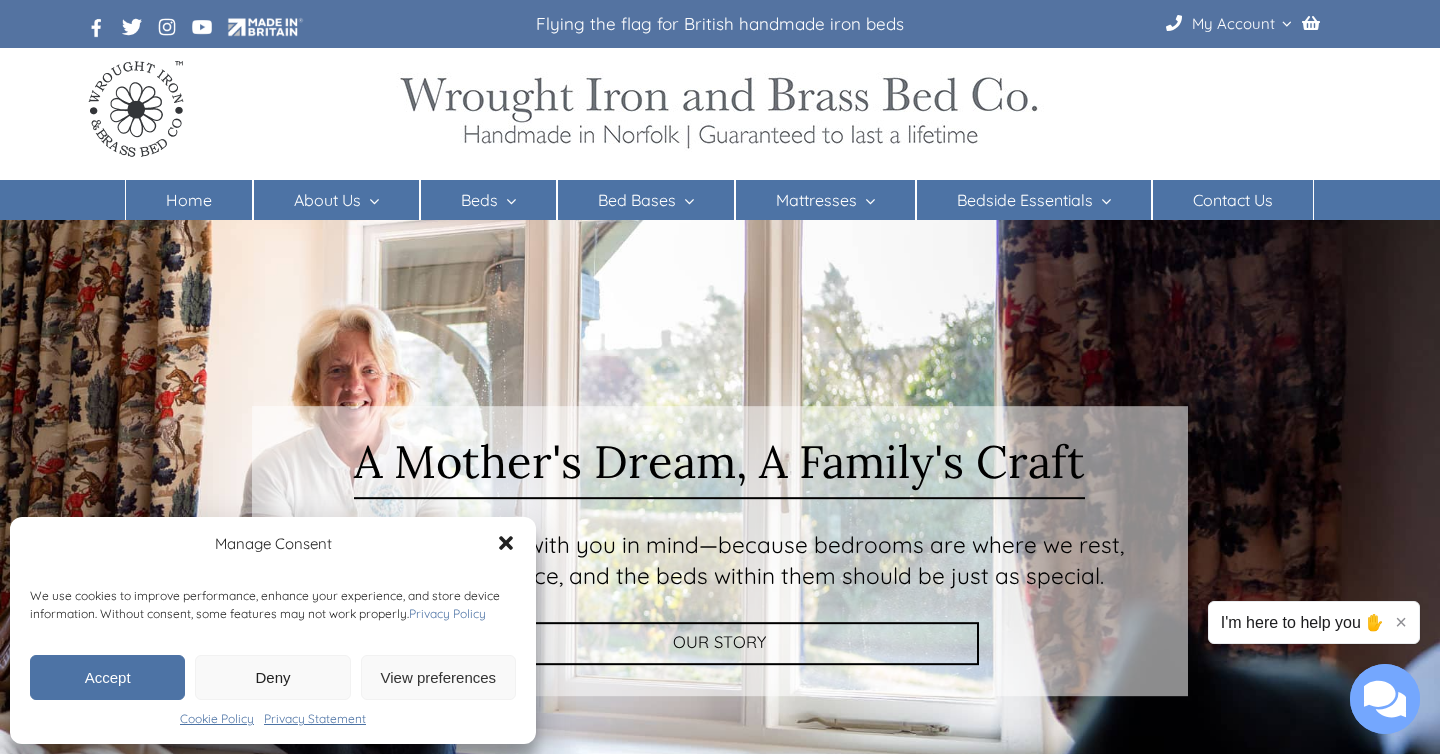 click on "Accept" at bounding box center [107, 677] 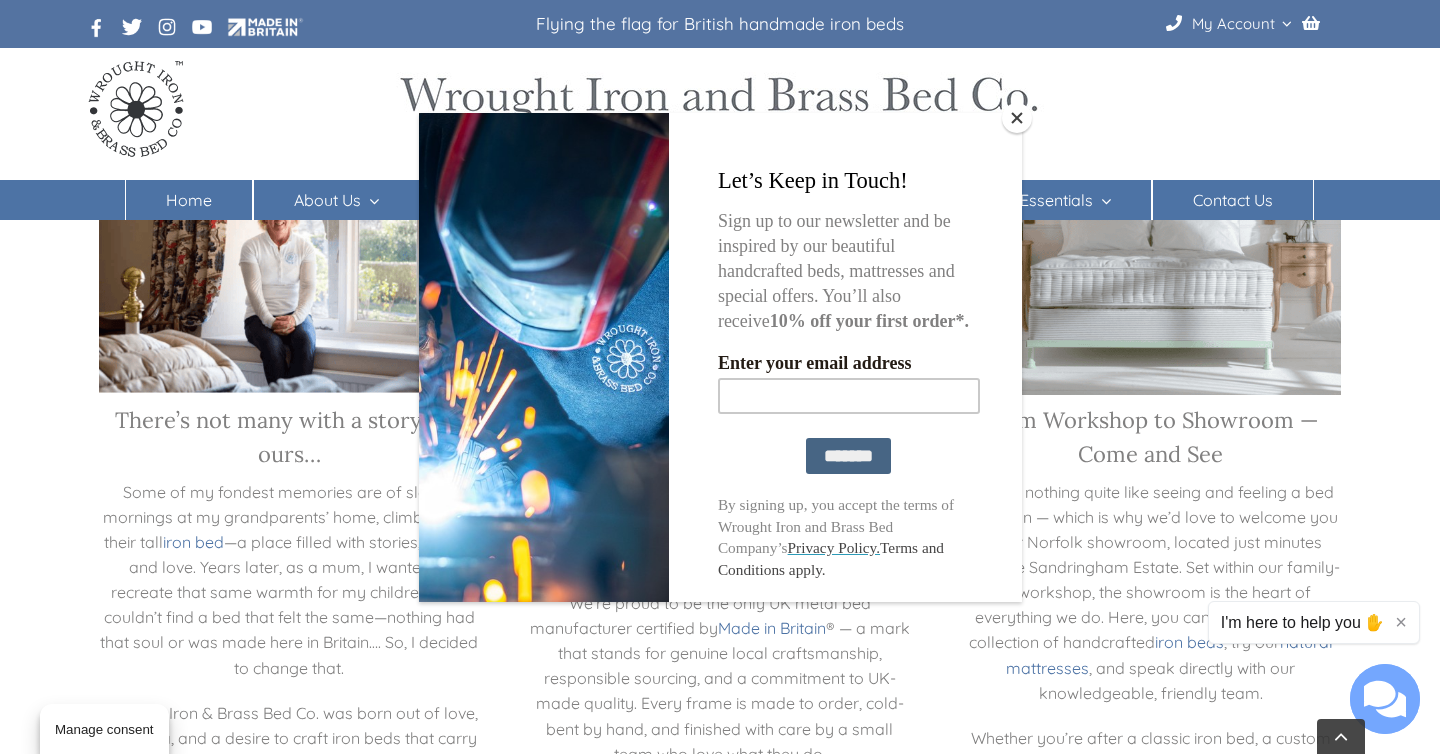 scroll, scrollTop: 2622, scrollLeft: 0, axis: vertical 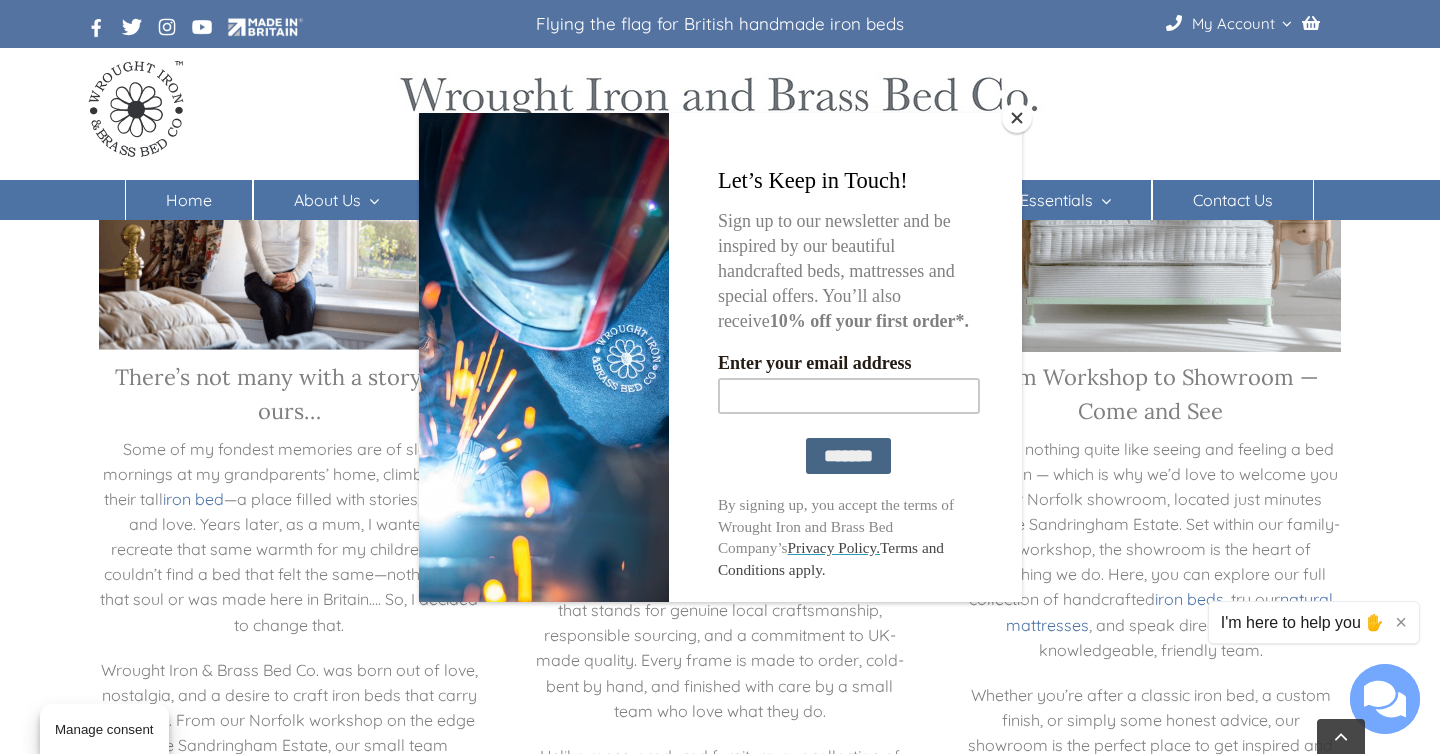 click at bounding box center (1017, 118) 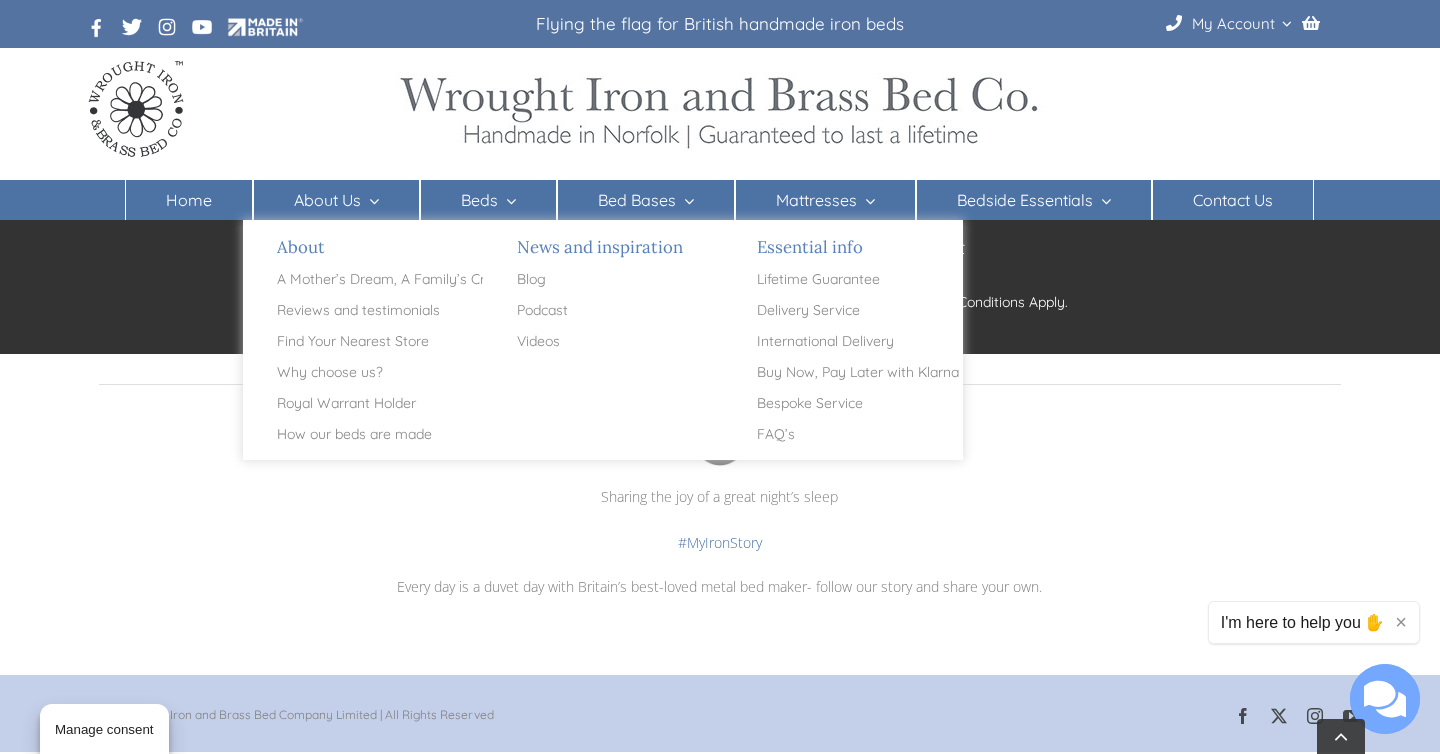scroll, scrollTop: 4682, scrollLeft: 0, axis: vertical 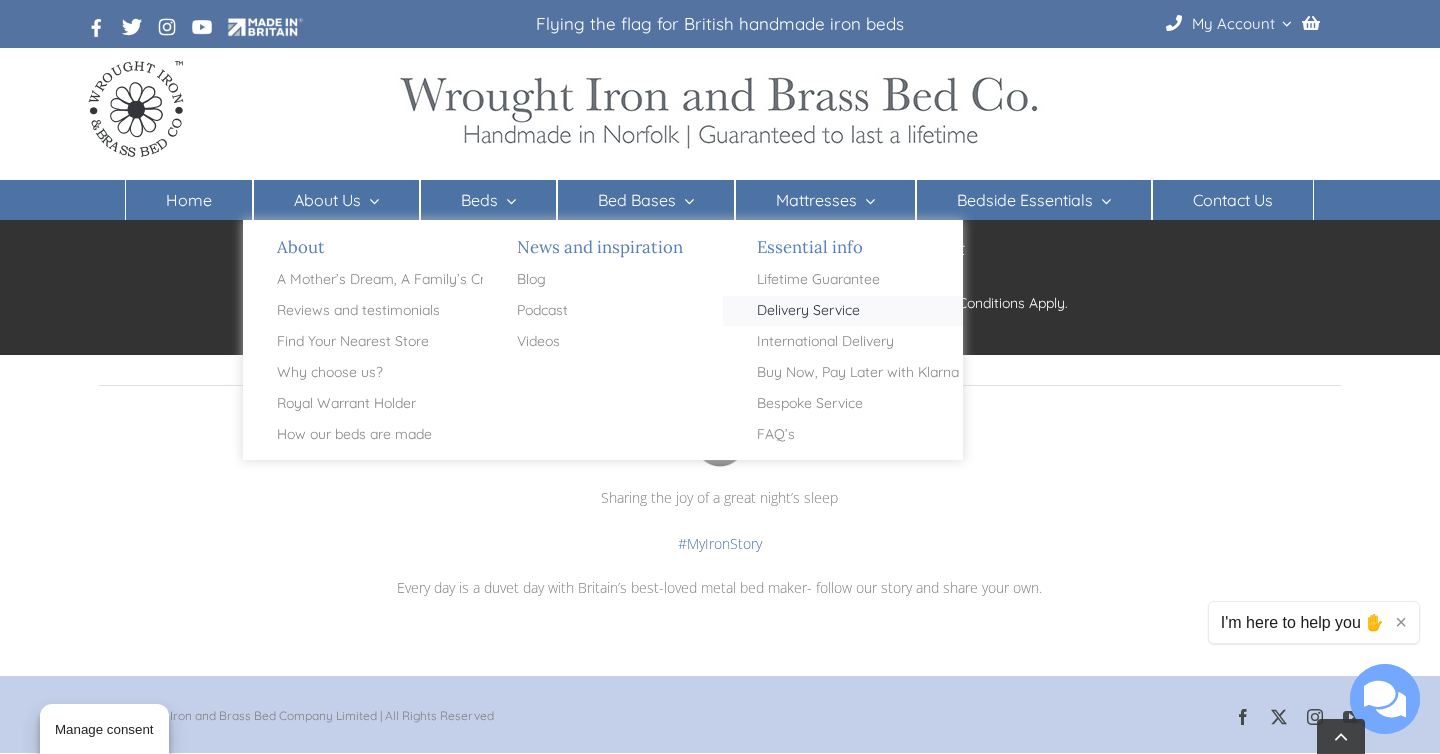 click on "Delivery Service" at bounding box center [808, 311] 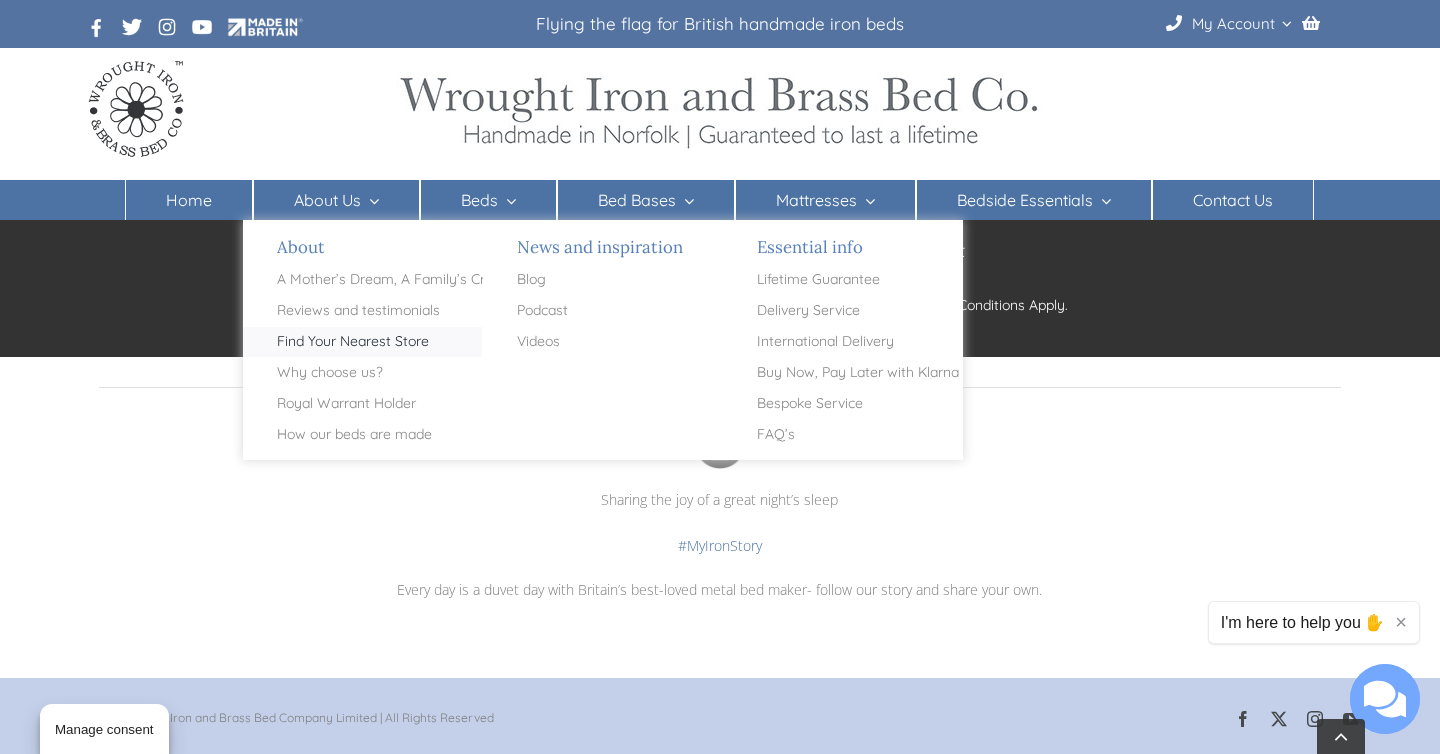 click on "Find Your Nearest Store" at bounding box center (353, 342) 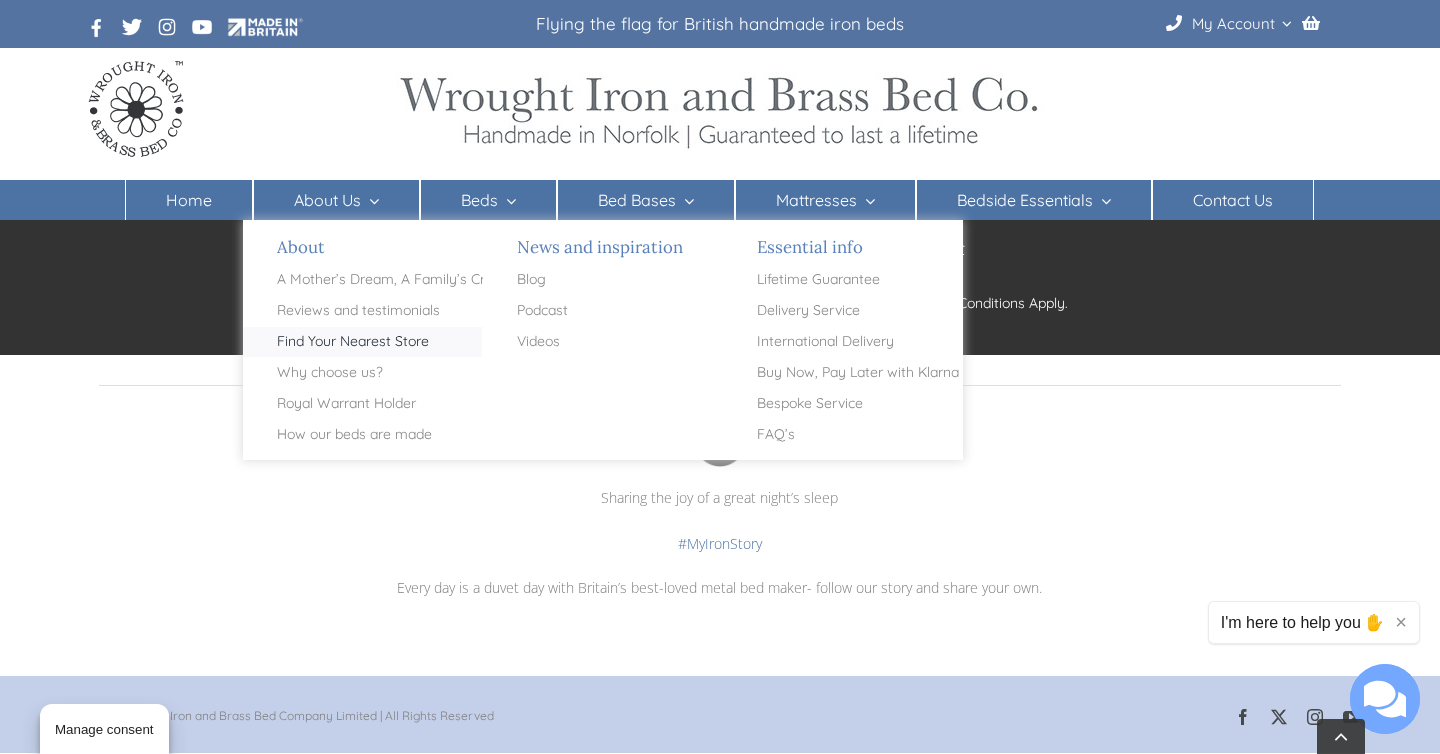 scroll, scrollTop: 4698, scrollLeft: 0, axis: vertical 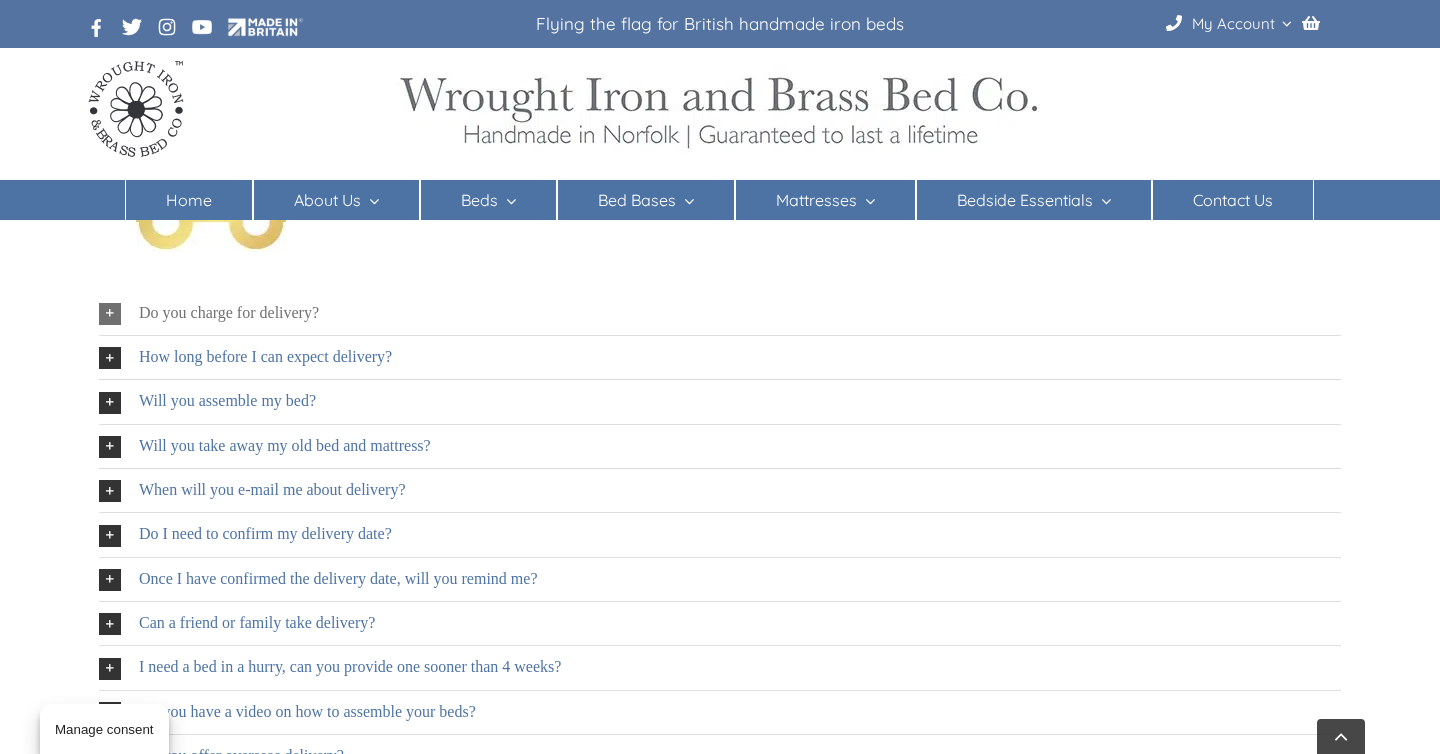 click on "Do you charge for delivery?" at bounding box center [720, 313] 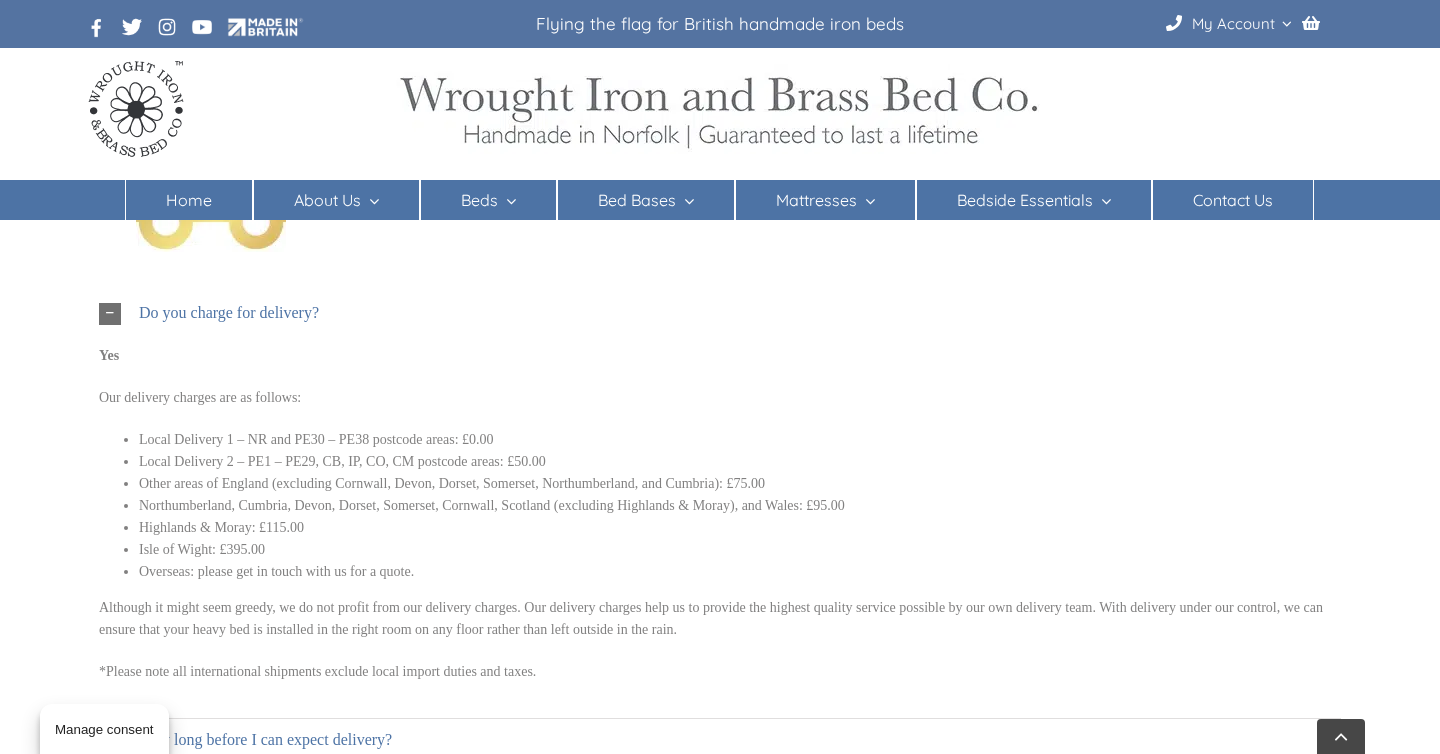 click on "Do you charge for delivery?" at bounding box center (229, 313) 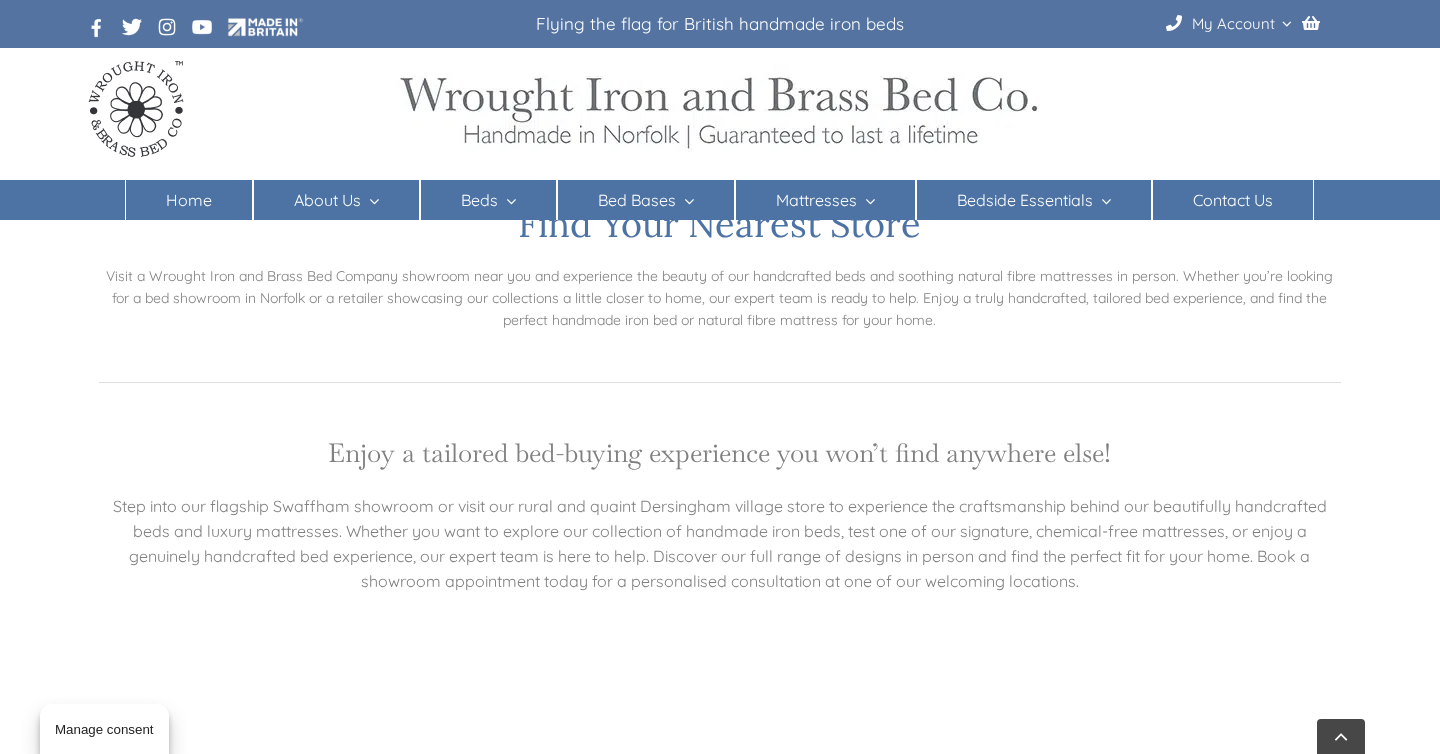 scroll, scrollTop: 0, scrollLeft: 0, axis: both 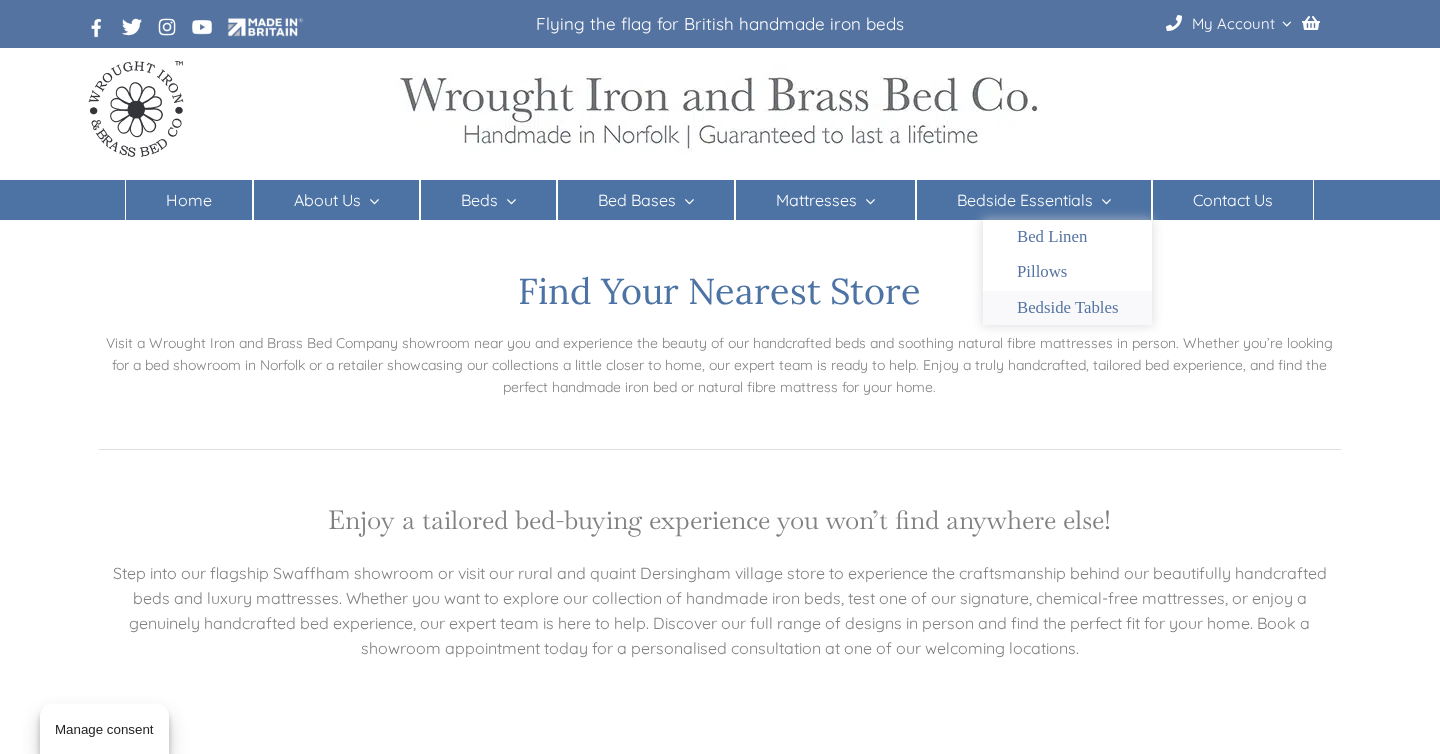 click on "Bedside Tables" at bounding box center (1068, 308) 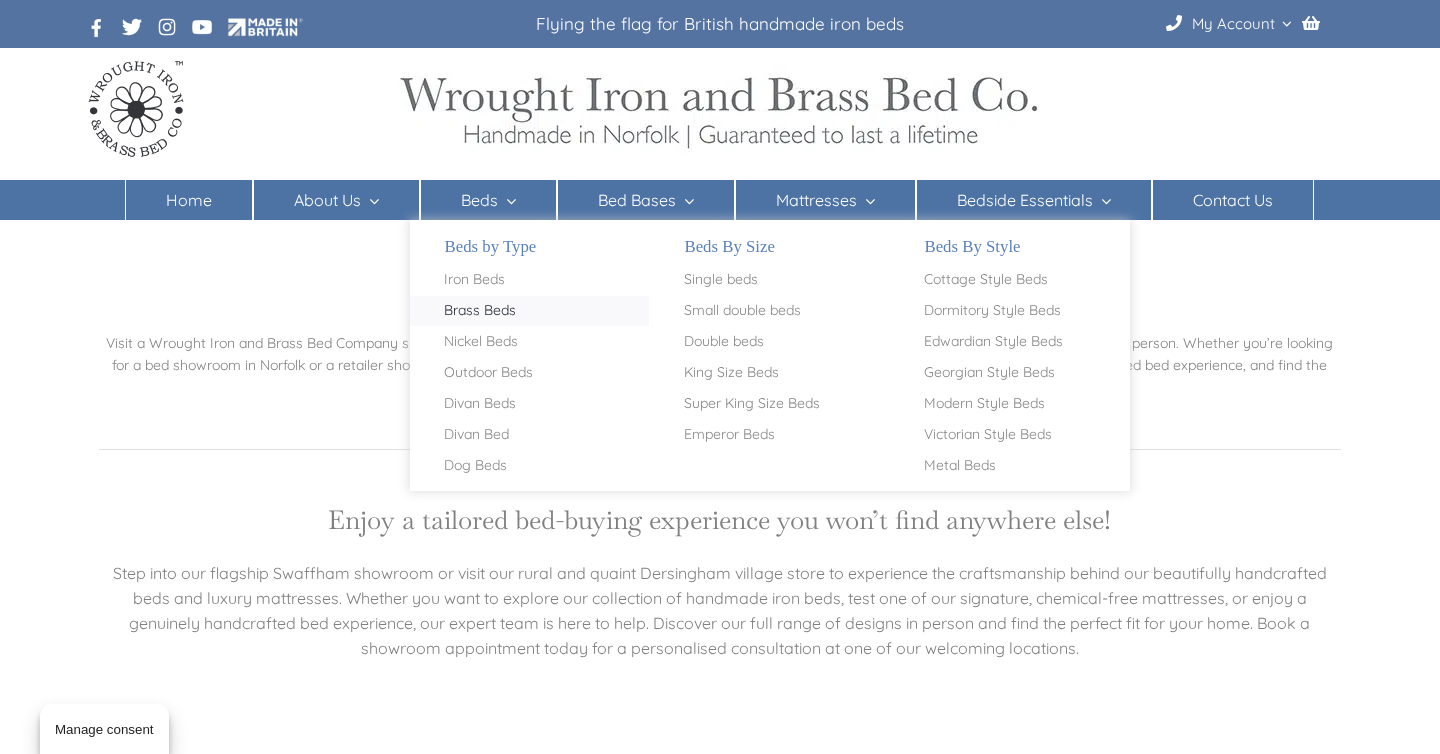click on "Brass Beds" at bounding box center [480, 311] 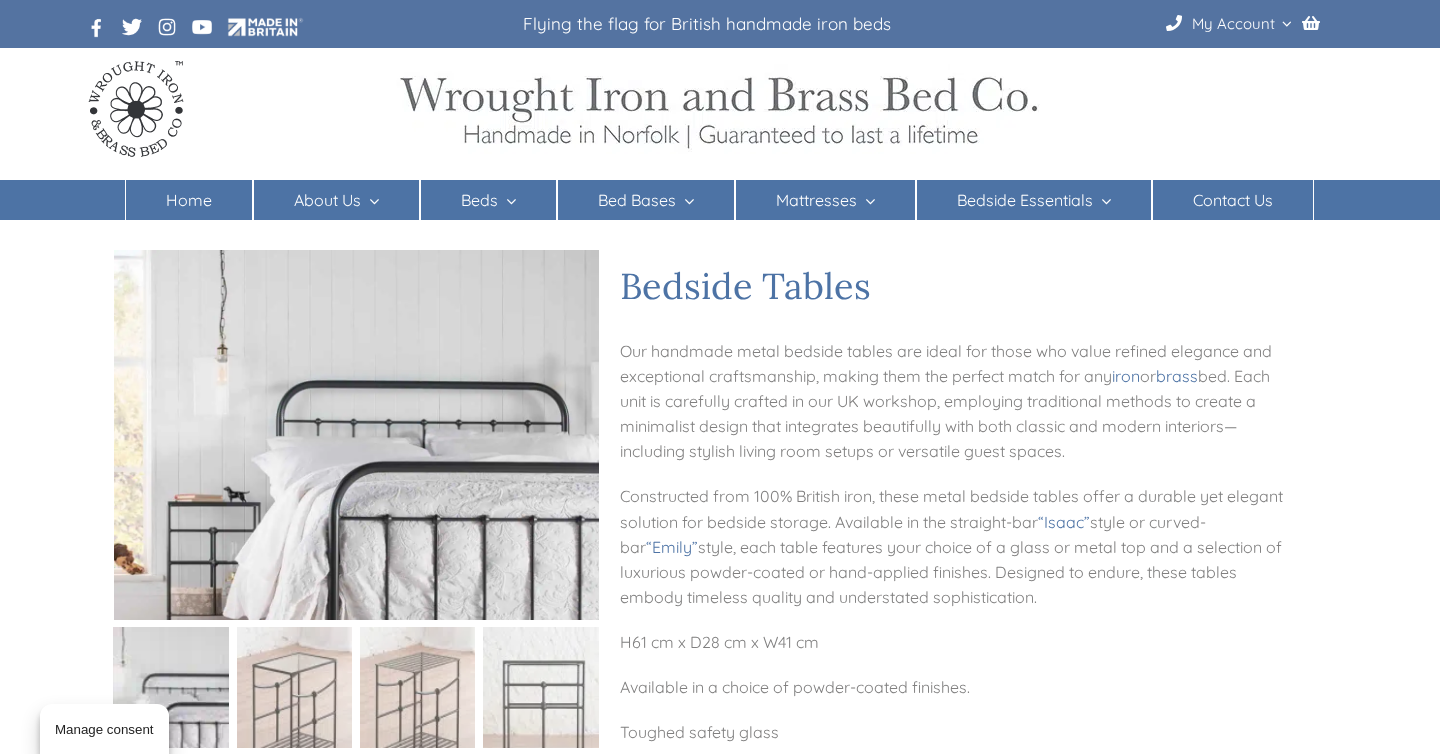 scroll, scrollTop: 0, scrollLeft: 0, axis: both 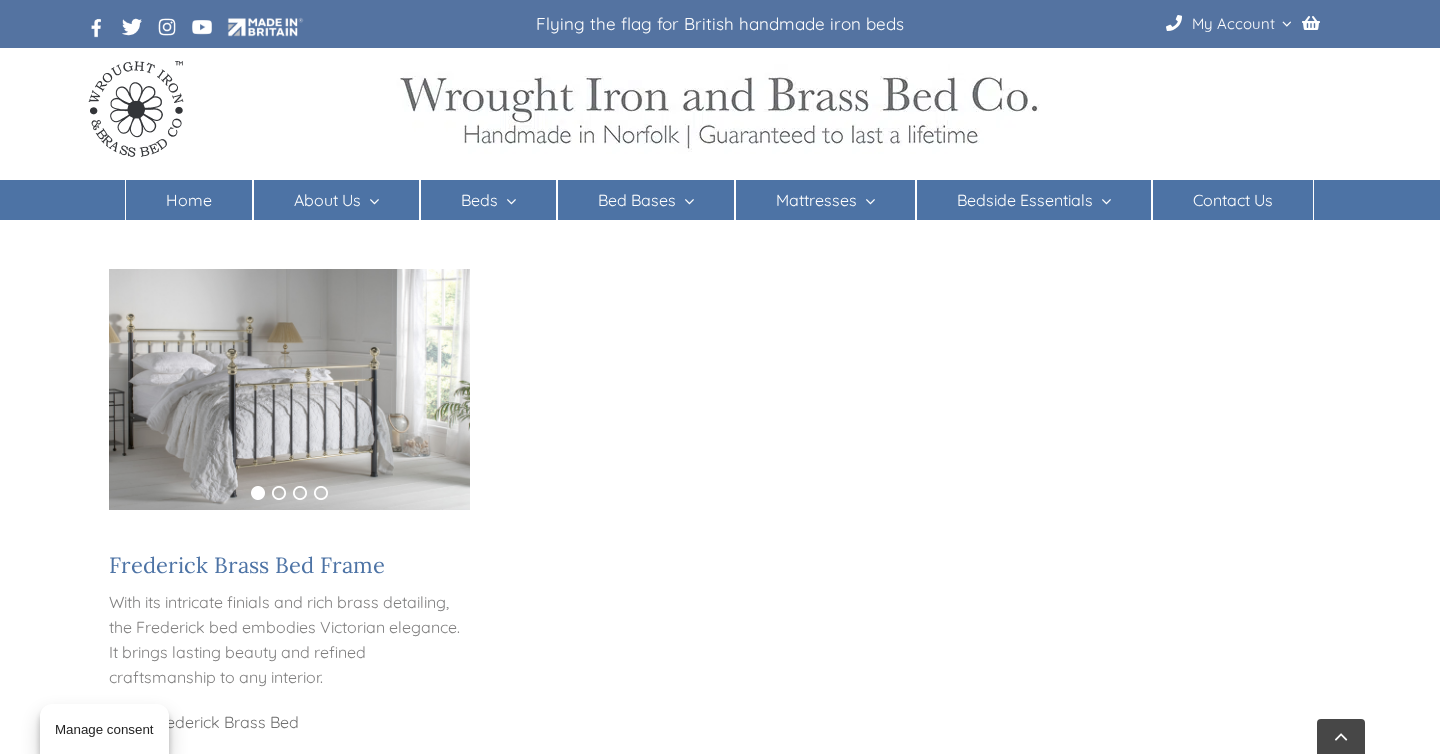 click on "Shop Frederick Brass Bed" at bounding box center [204, 722] 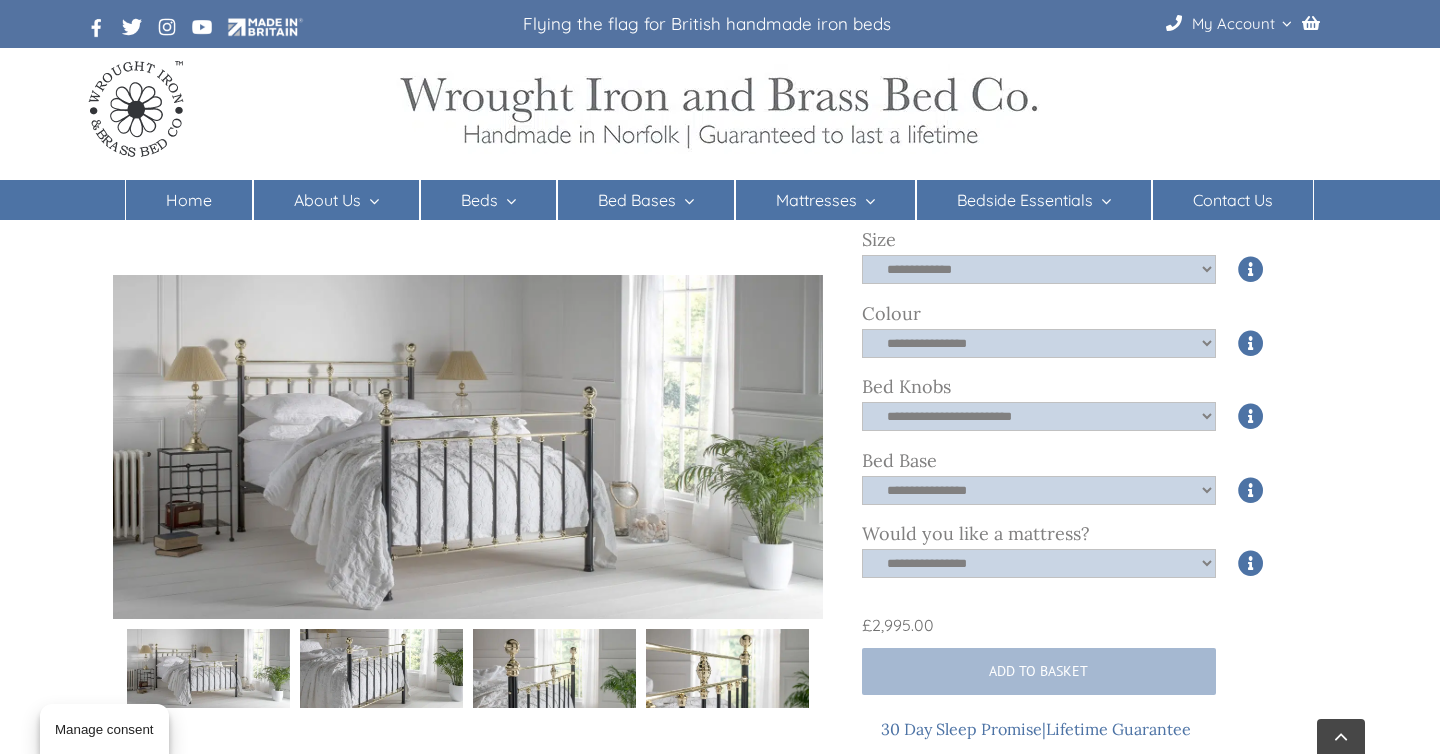 scroll, scrollTop: 687, scrollLeft: 0, axis: vertical 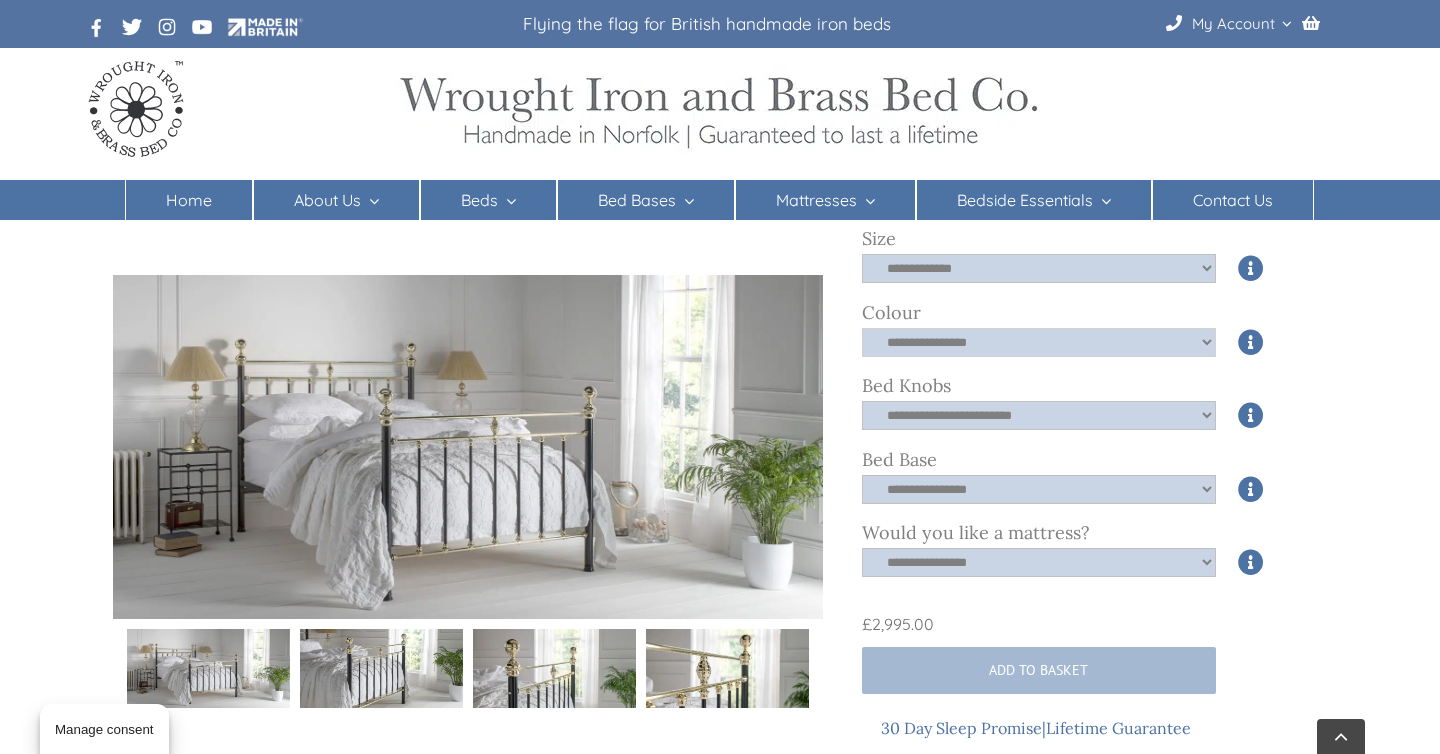 click on "**********" 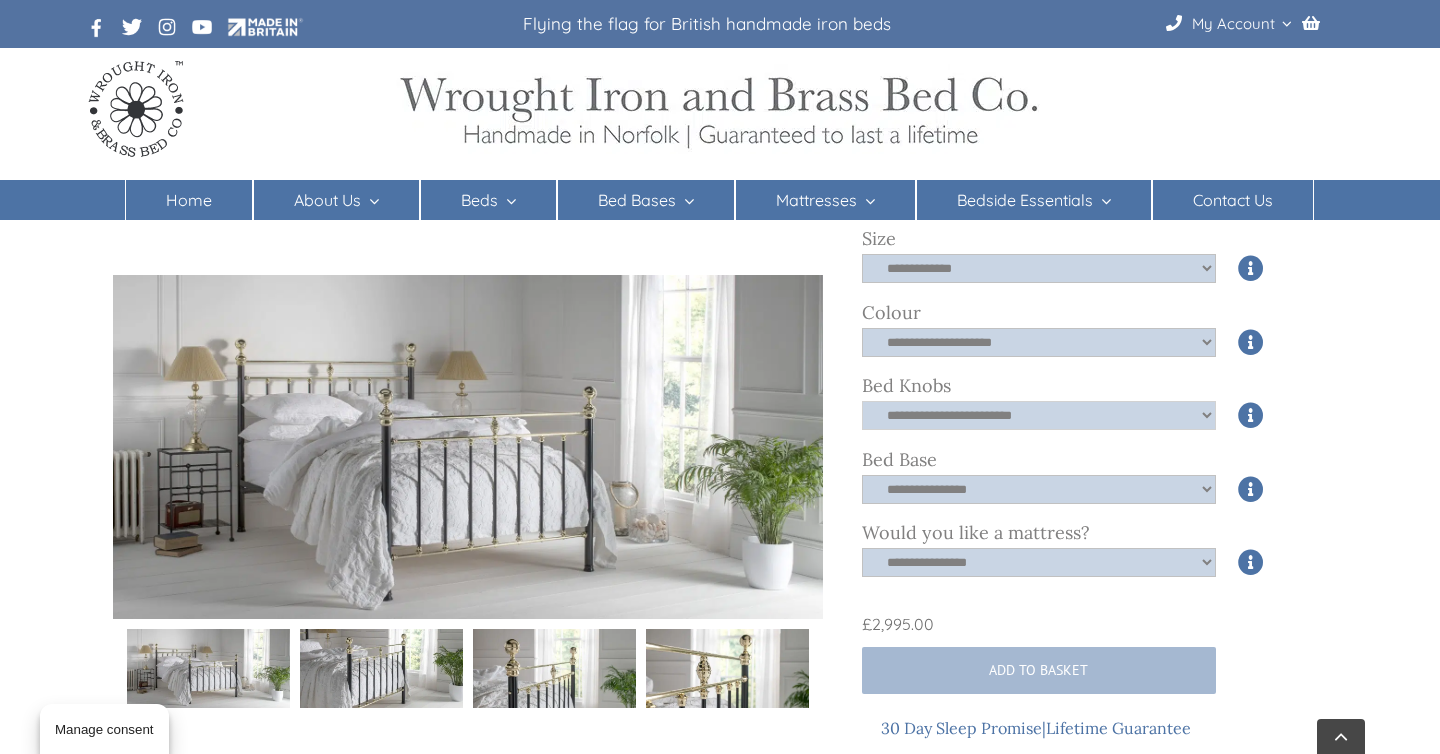 click on "**********" 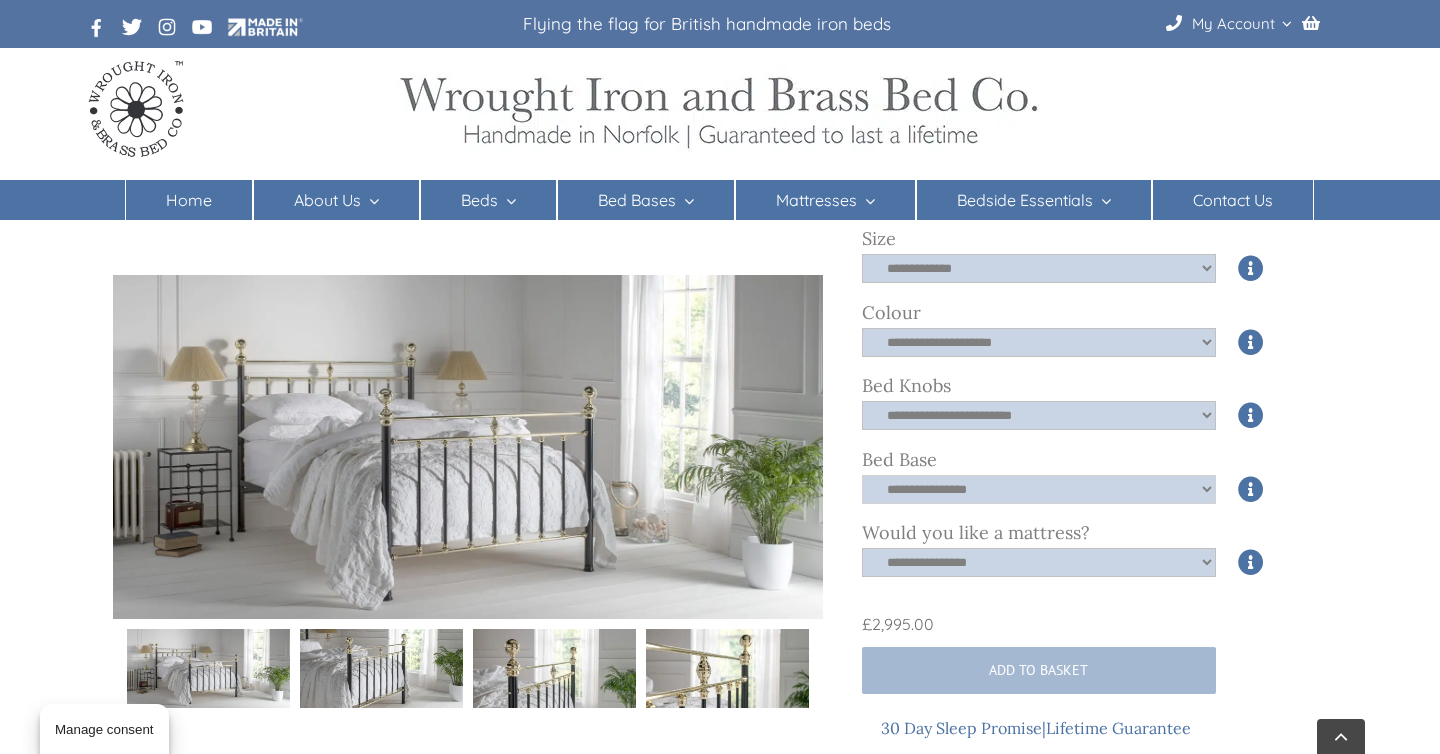click on "**********" 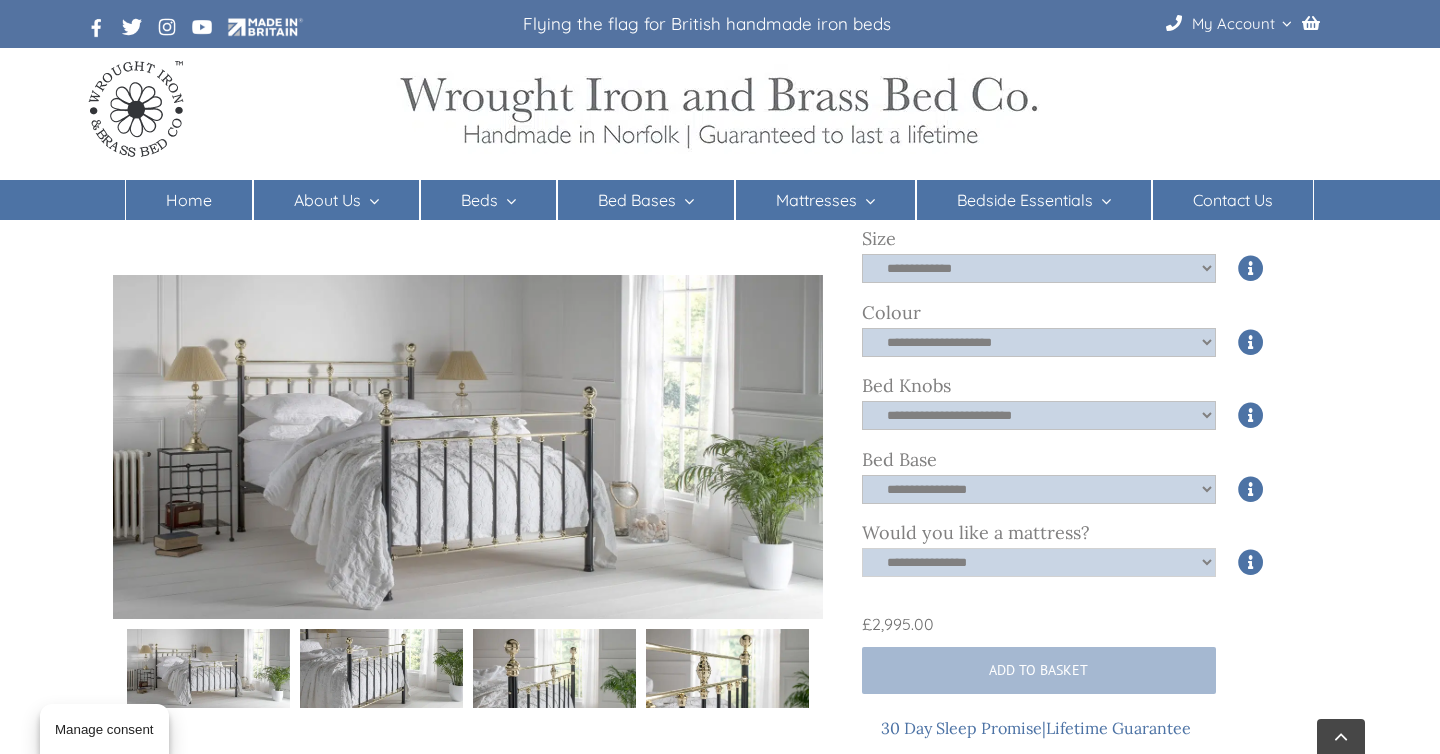 click on "**********" at bounding box center (1039, 562) 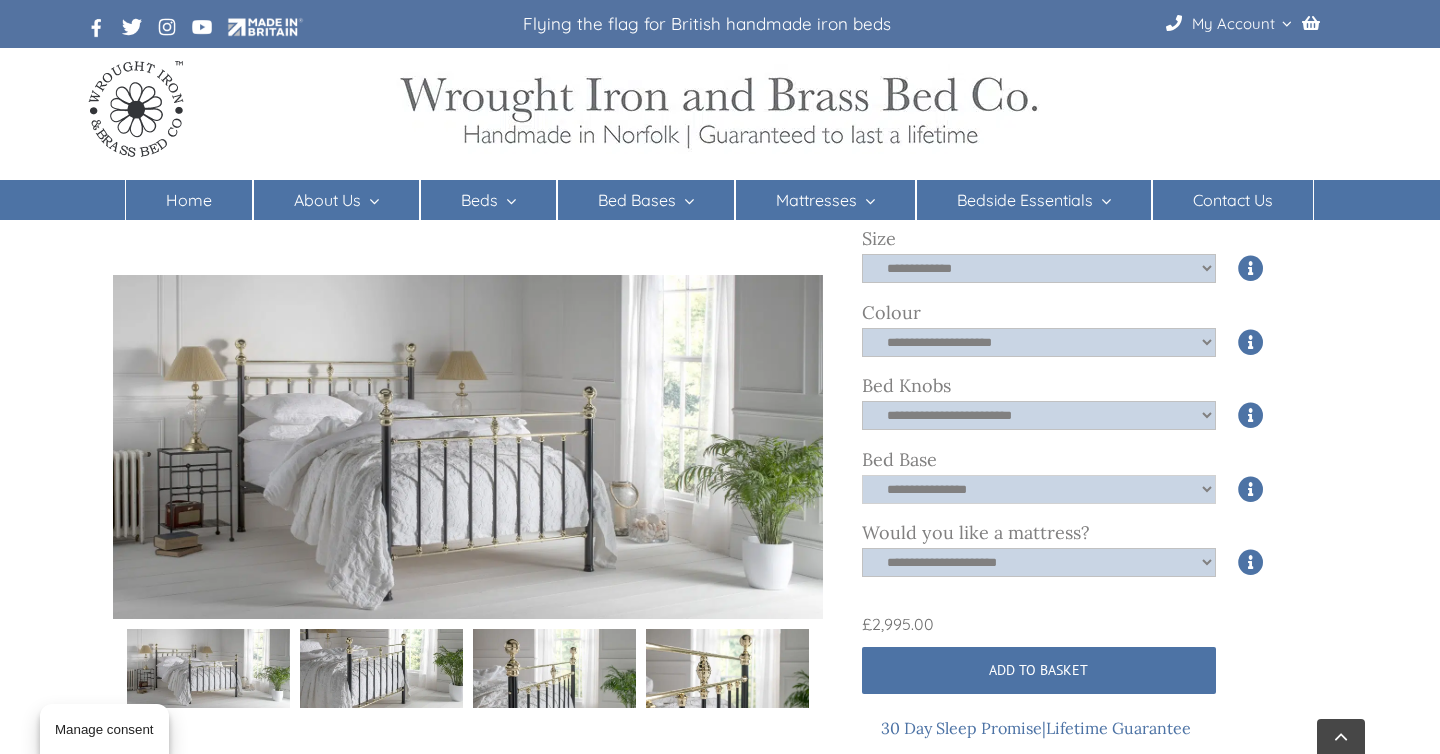 click on "**********" 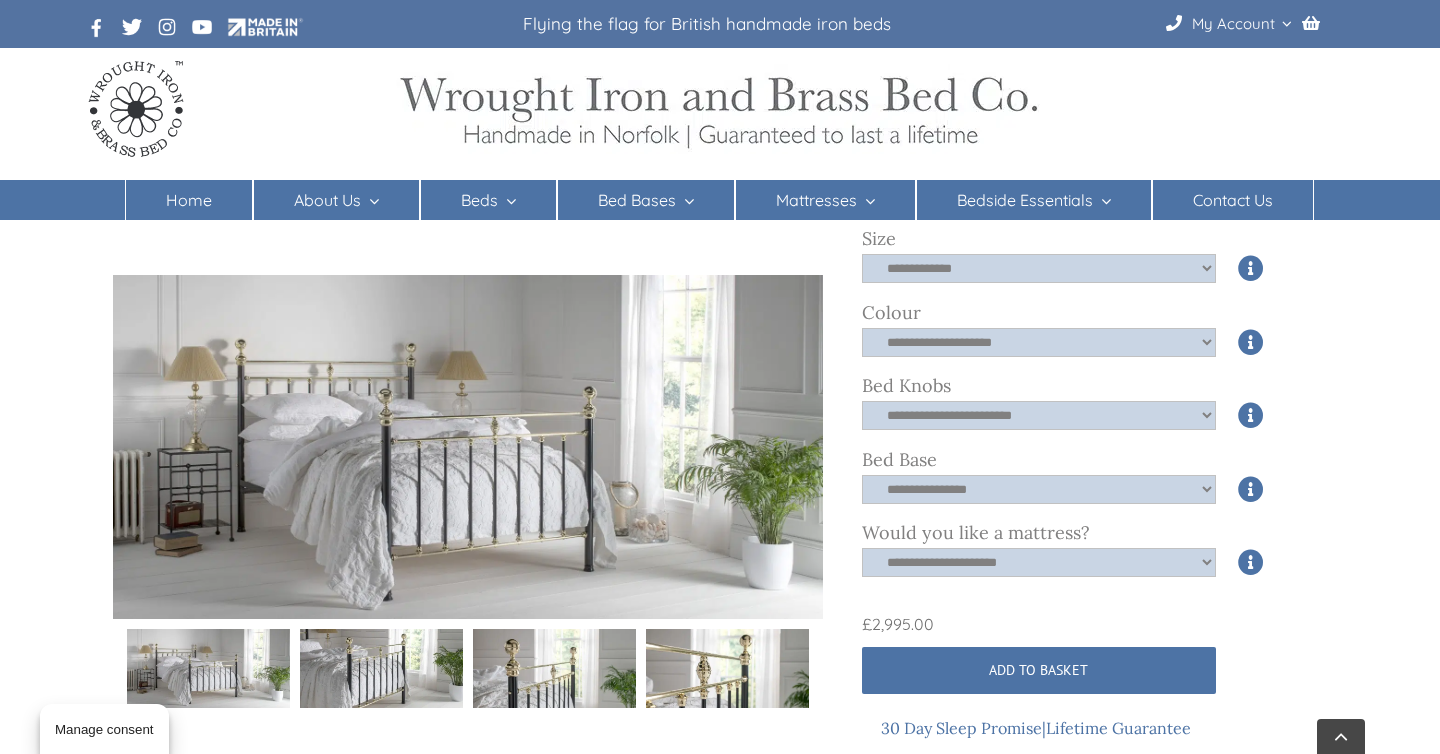 click on "[FIRST]  Read all reviews
Simple and lavish. Our [FIRST] iron and brass bed offers a simple, yet classic Victorian design, with an extra touch of opulence. Featuring grand bedposts, chunky hand spun finials, with the addition of each bar being finished in an exclusive finishing’s. This design is perfect for those looking for an understated, yet lavish brass bed.
Assembly Included
Made from iron and authentic brass.
Available in all standard UK sizes and bespoke.
All sizes available in 10 different powder coated finishes.
Scandinavian pine slatted base included.
Choose form either Brass, Nickel or self-colour bed knobs (finials).
Guaranteed to last a lifetime.
We also offer a more luxurious iron and brass bed, one that features more brass. Click here to view our  George iron and brass bed .
Size
Size
Available options:" at bounding box center [720, 1593] 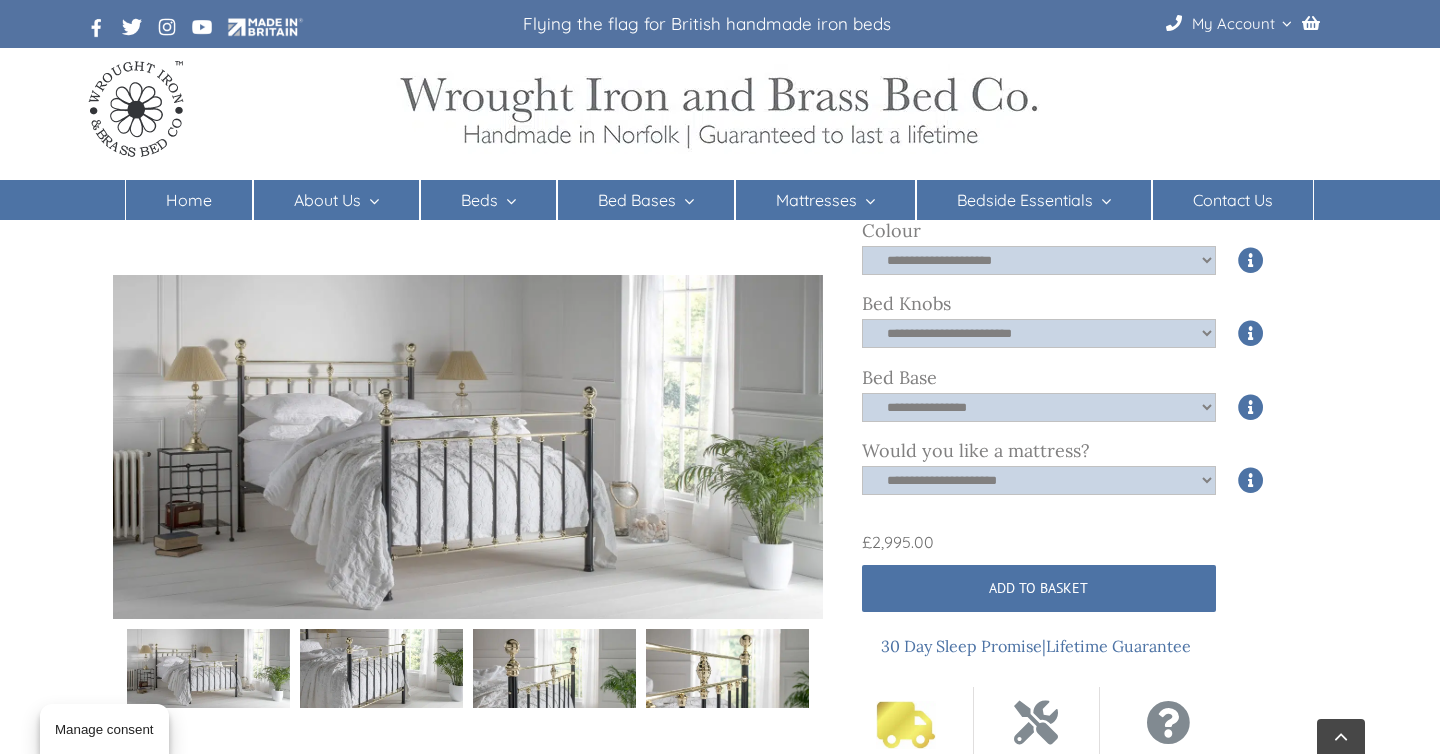 scroll, scrollTop: 770, scrollLeft: 0, axis: vertical 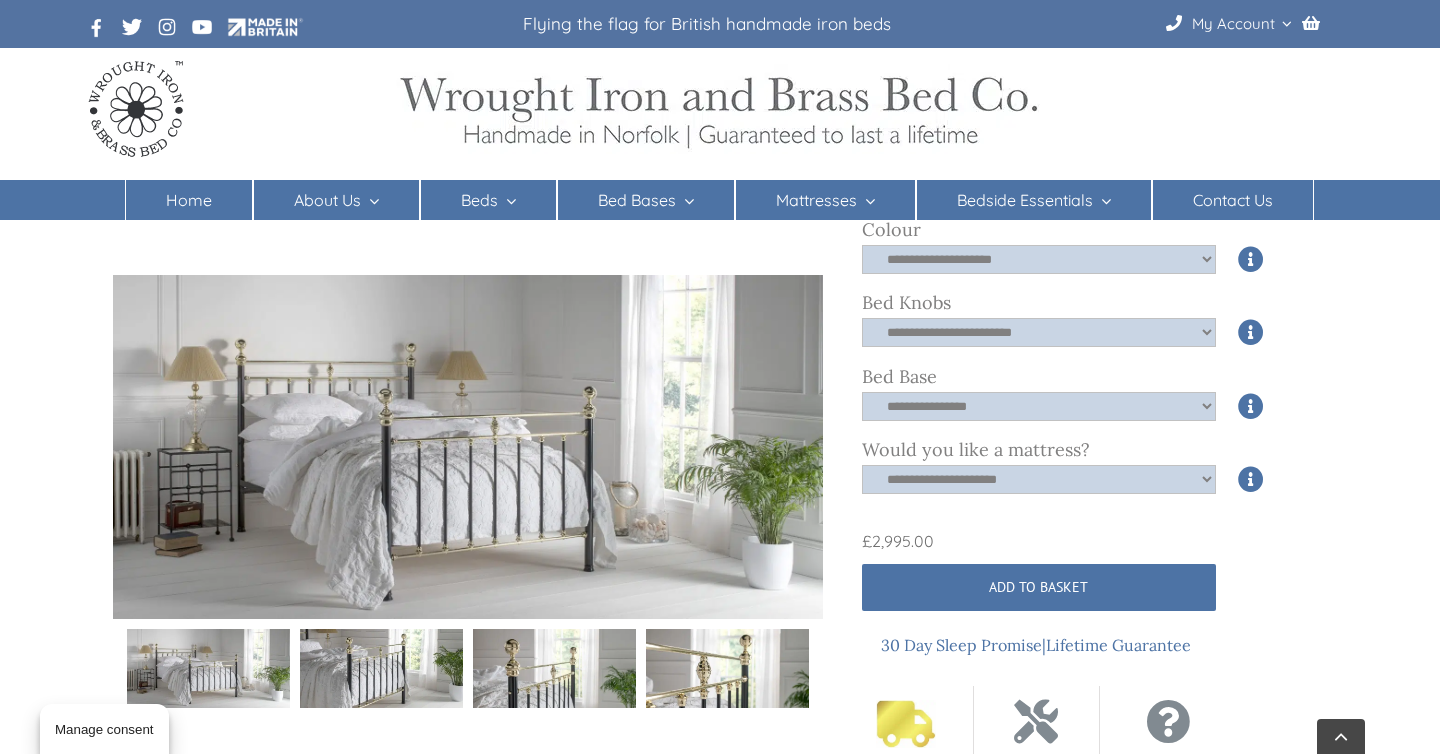 click on "Add to basket" at bounding box center (1039, 587) 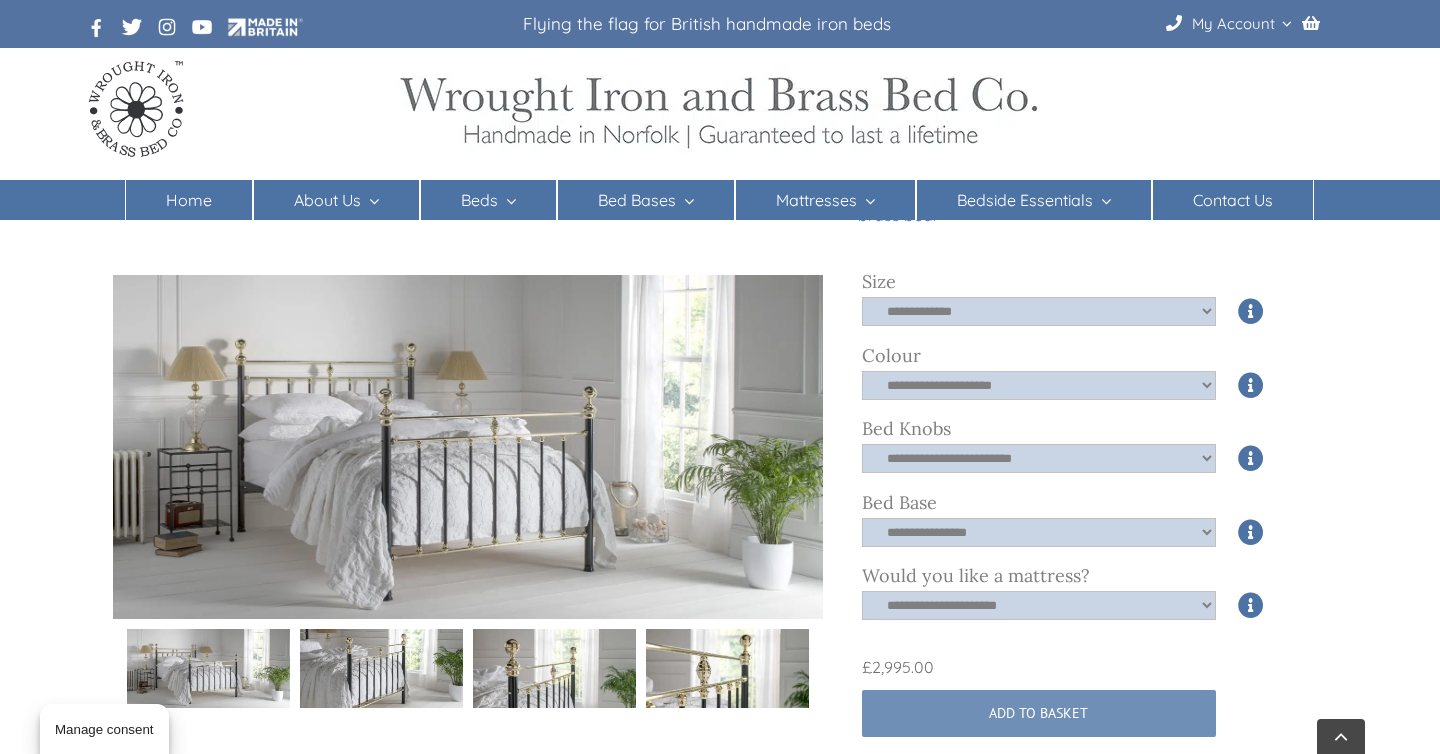 scroll, scrollTop: 612, scrollLeft: 0, axis: vertical 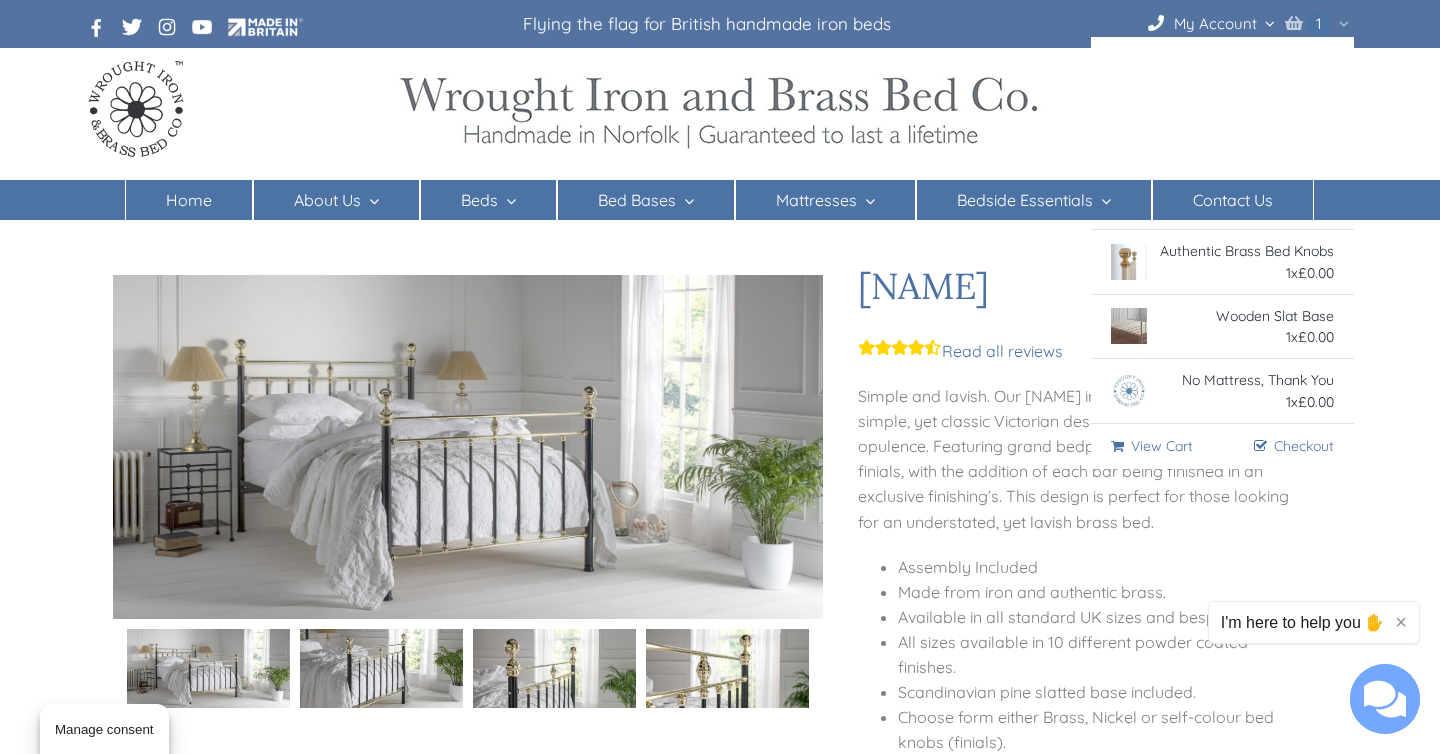 click at bounding box center [1294, 23] 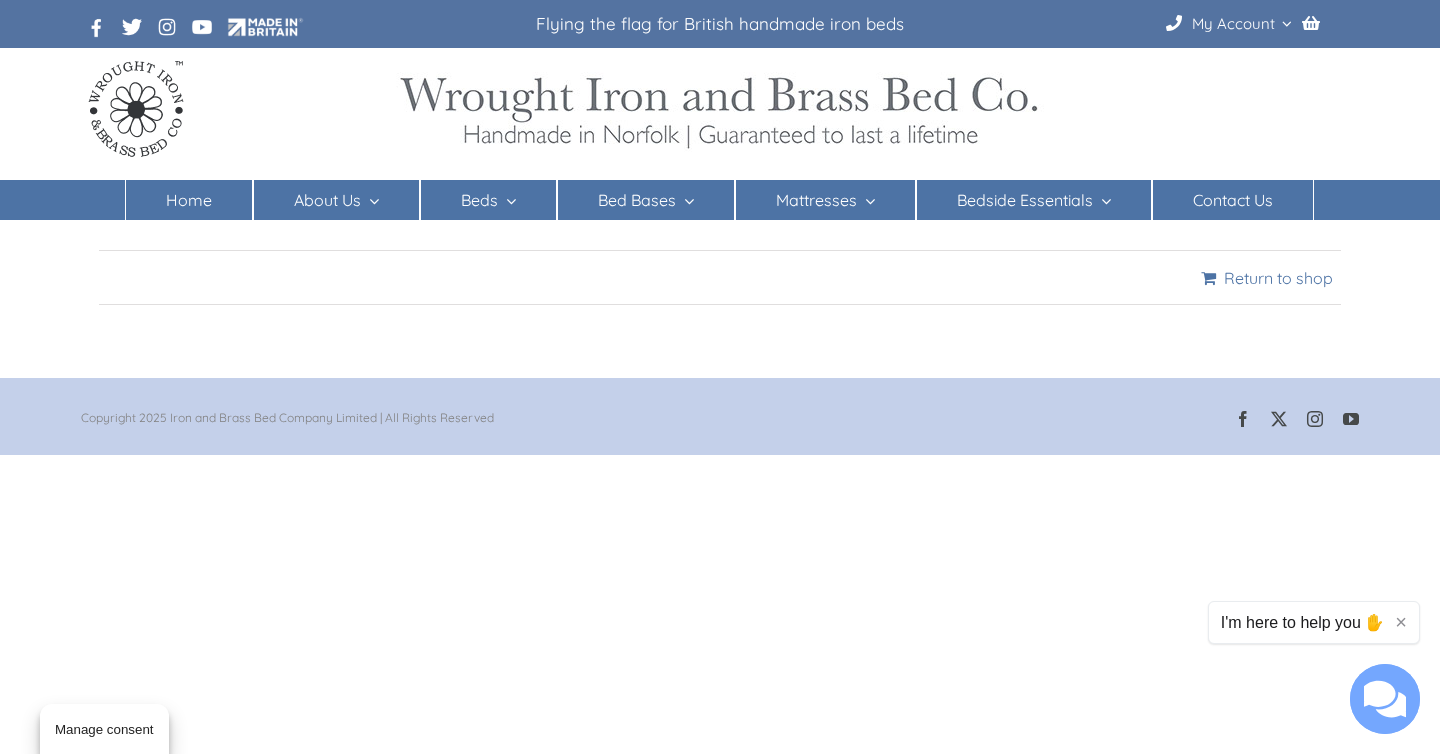 scroll, scrollTop: 0, scrollLeft: 0, axis: both 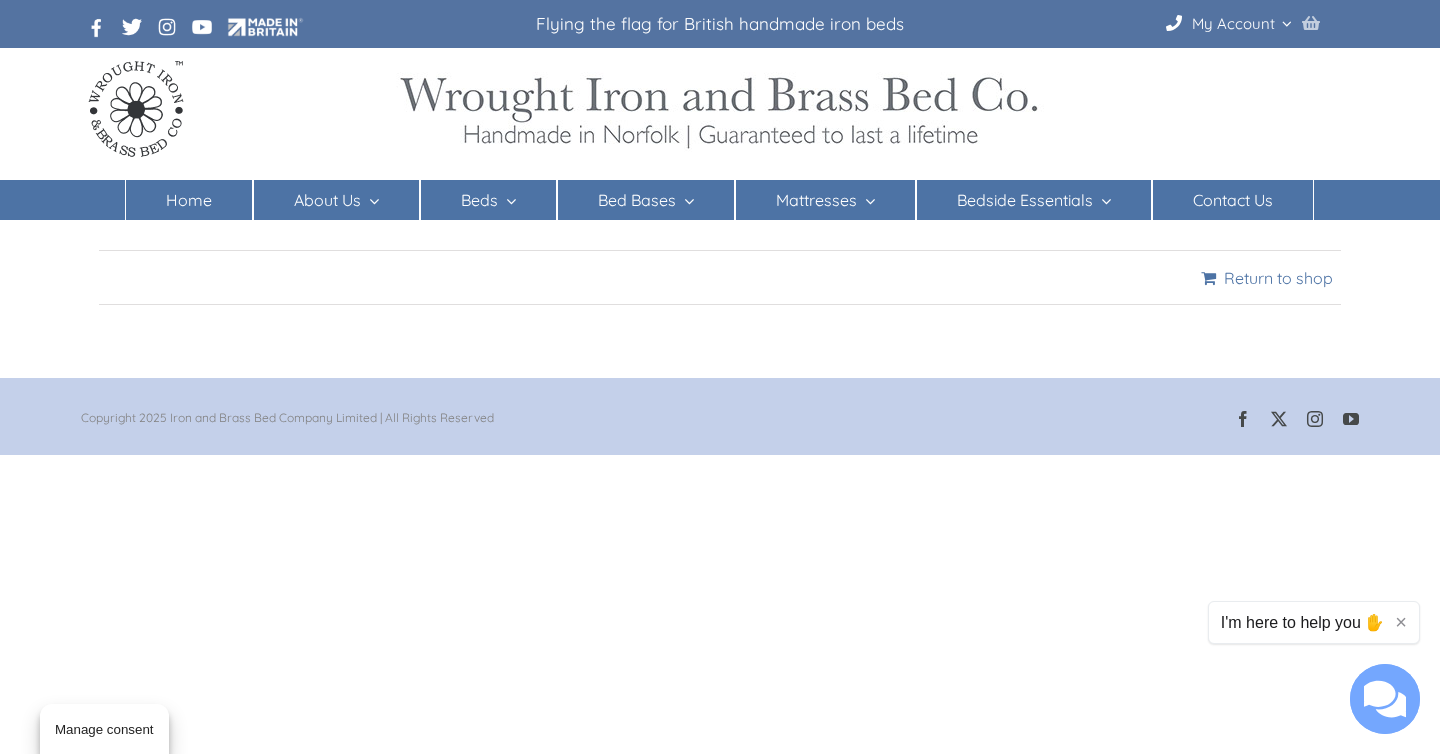 click at bounding box center [1311, 23] 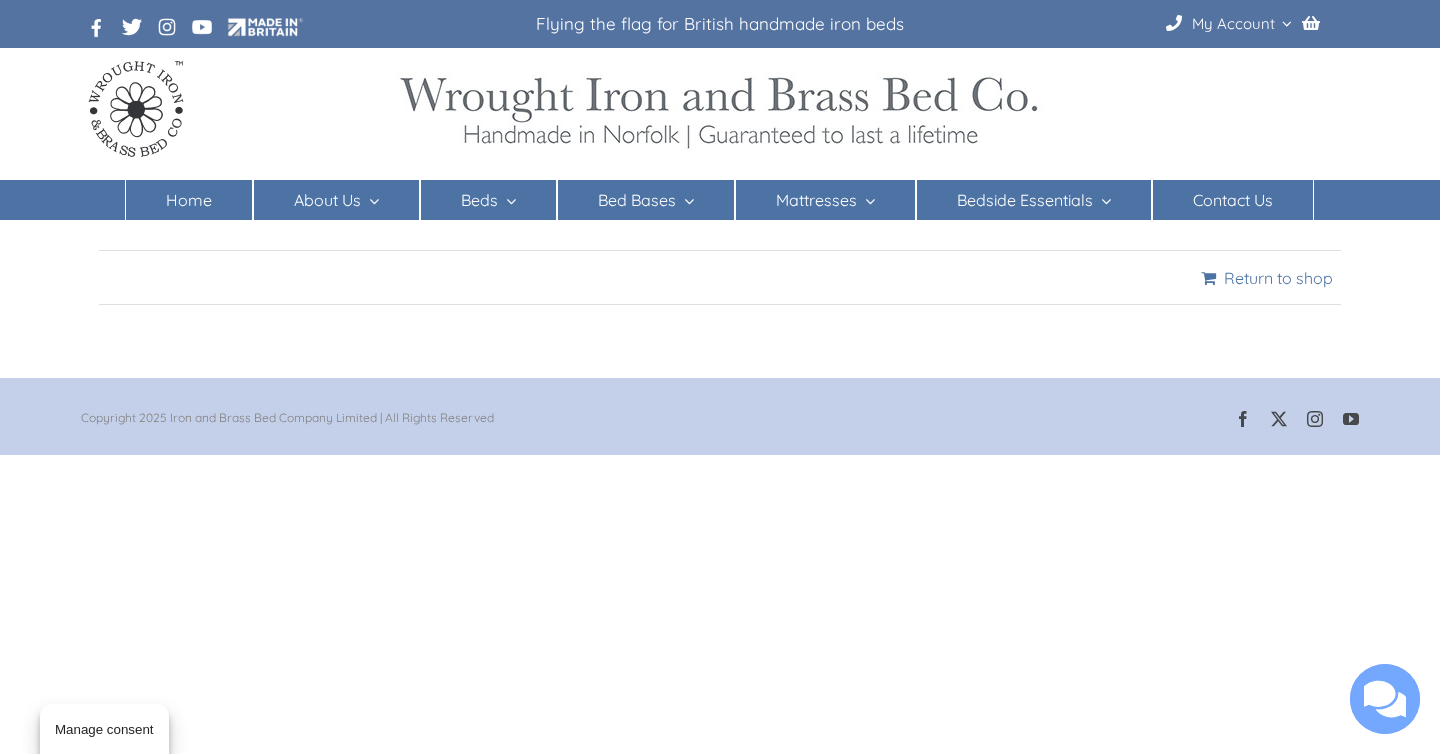 scroll, scrollTop: 0, scrollLeft: 0, axis: both 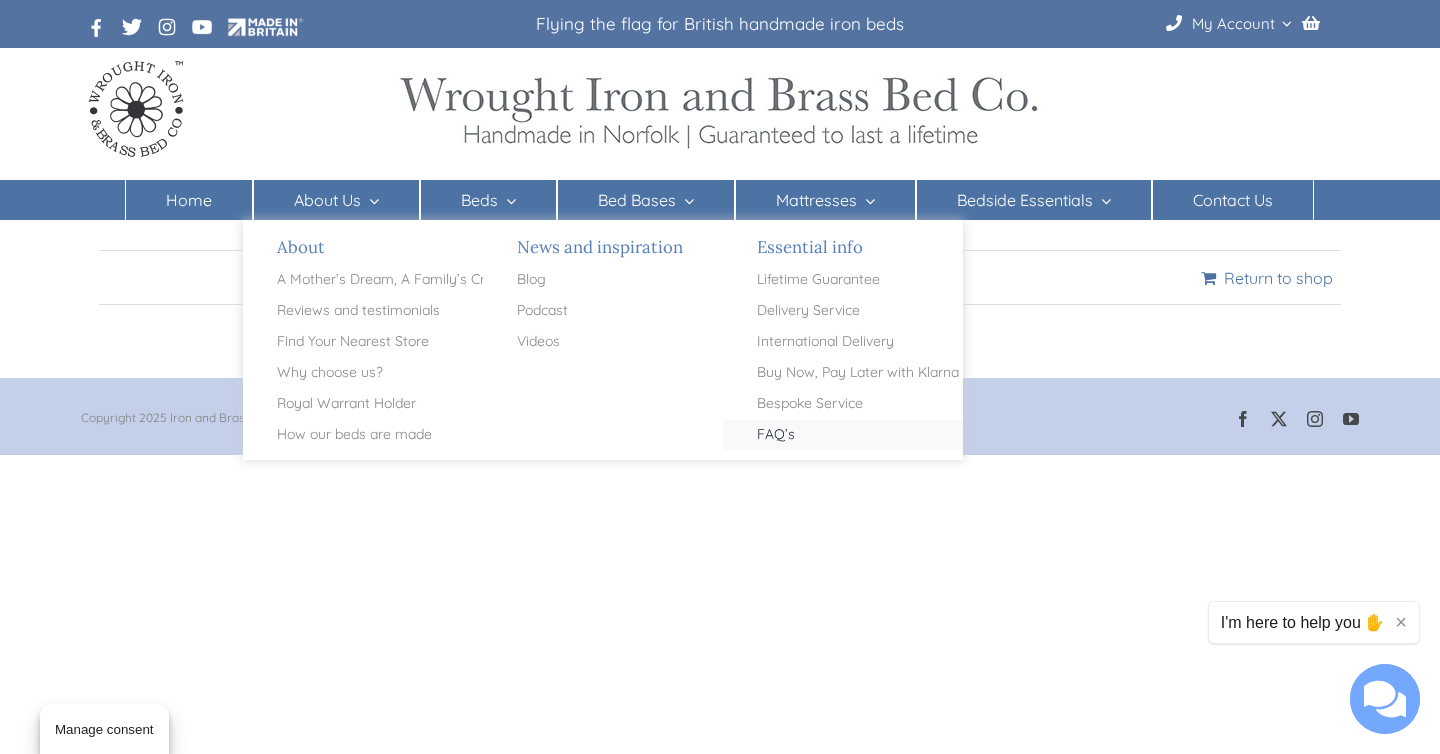 click on "FAQ’s" at bounding box center (776, 435) 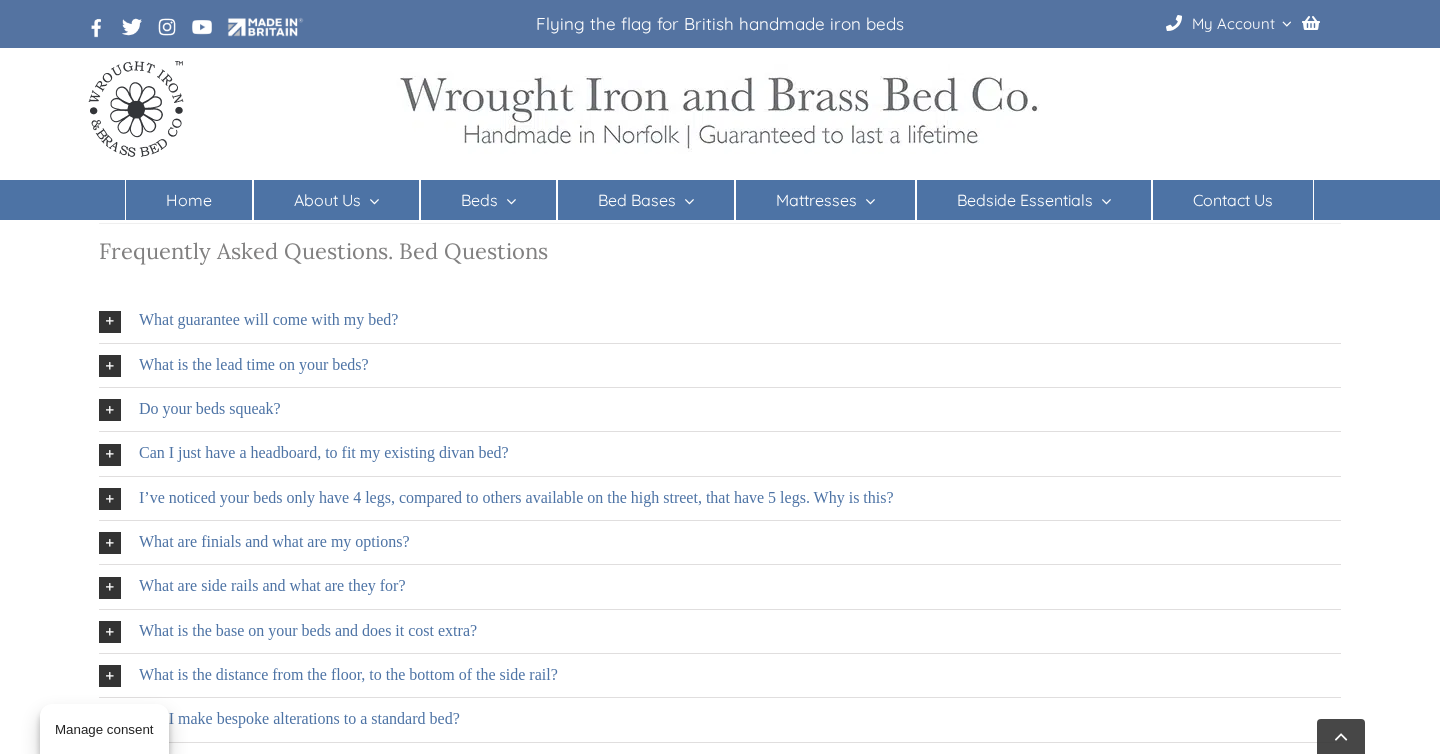 scroll, scrollTop: 575, scrollLeft: 0, axis: vertical 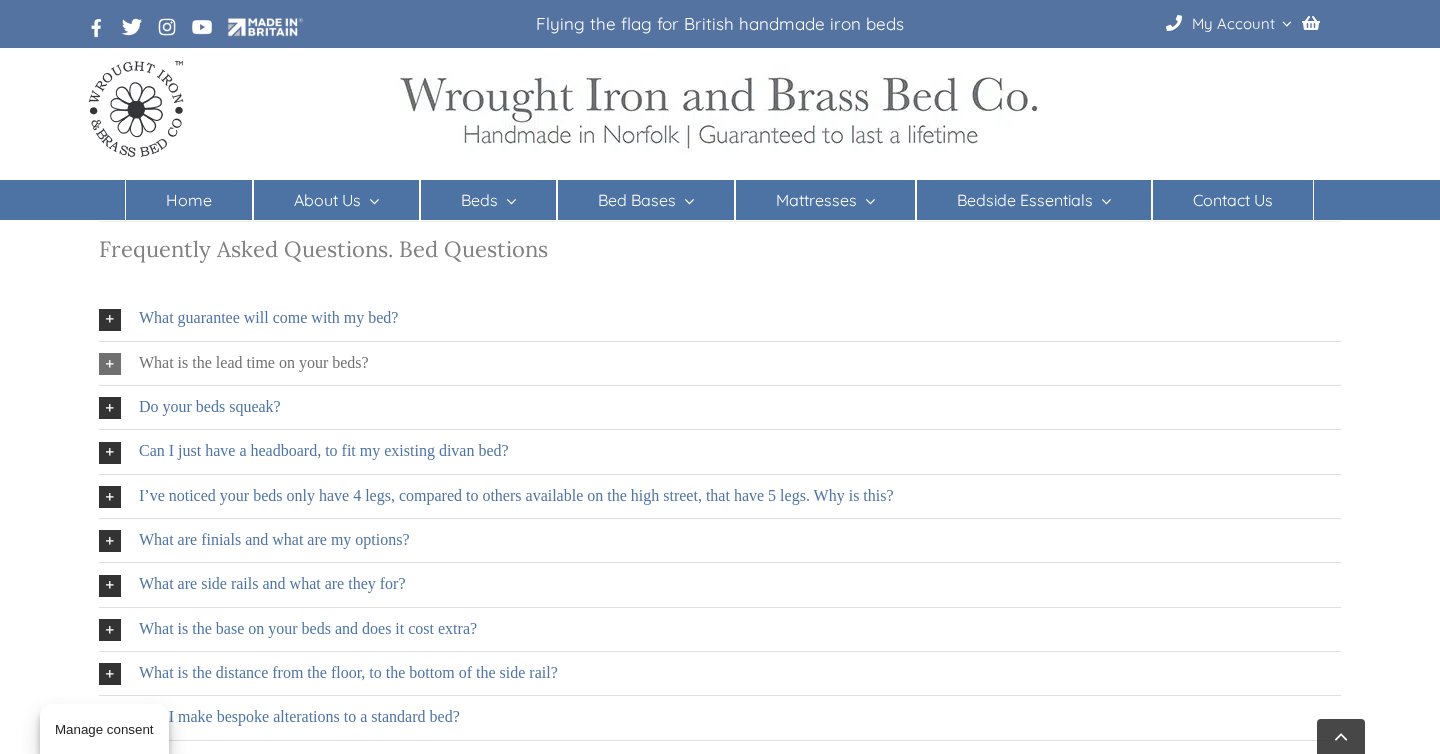 click on "What is the lead time on your beds?" at bounding box center (254, 363) 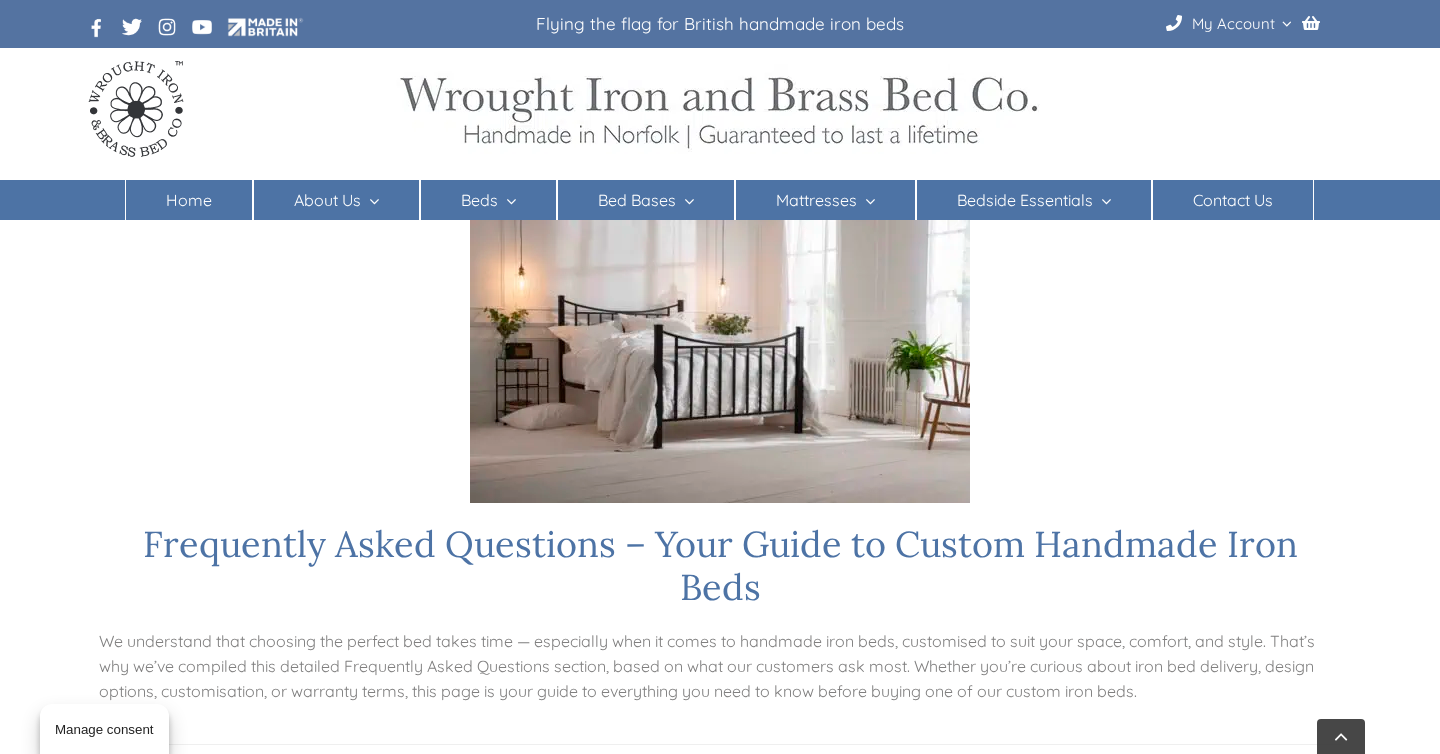 scroll, scrollTop: 0, scrollLeft: 0, axis: both 